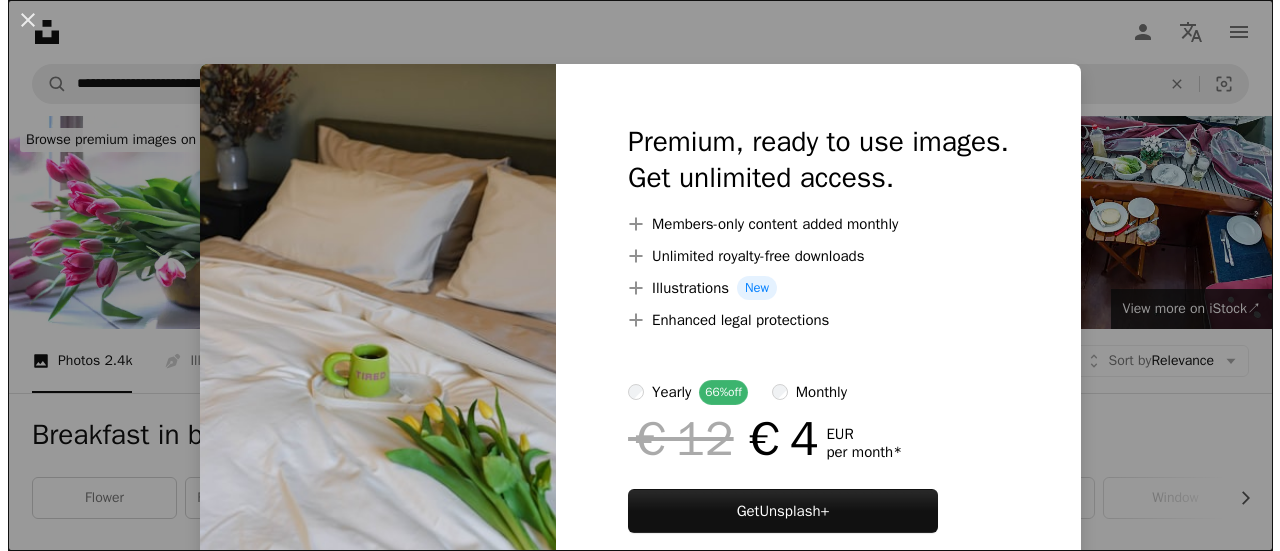 scroll, scrollTop: 1214, scrollLeft: 0, axis: vertical 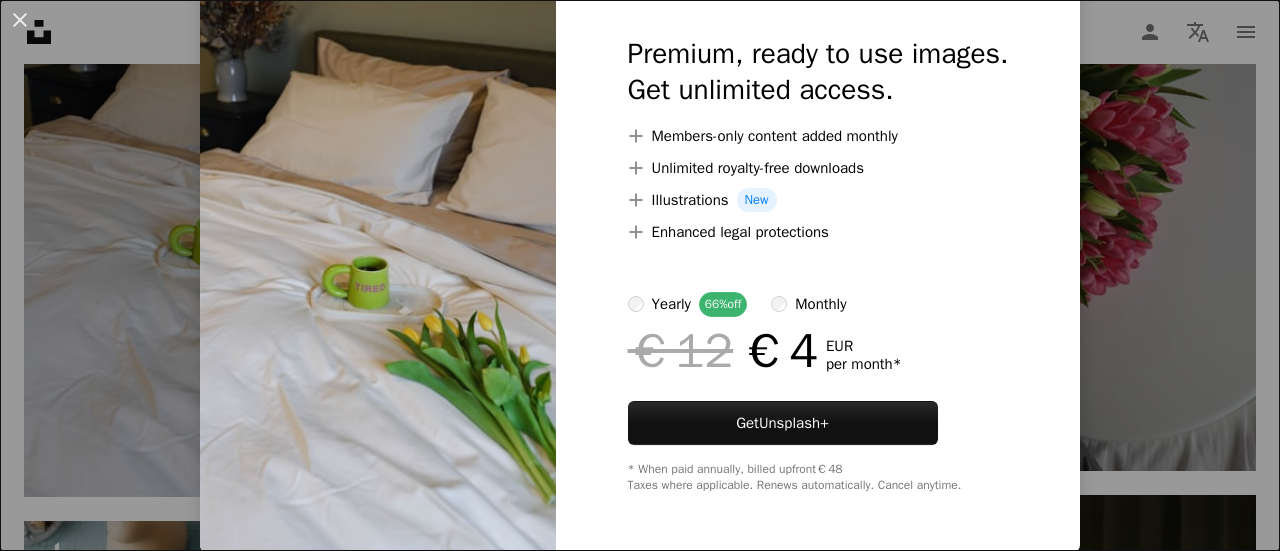 click on "**********" at bounding box center (640, 1422) 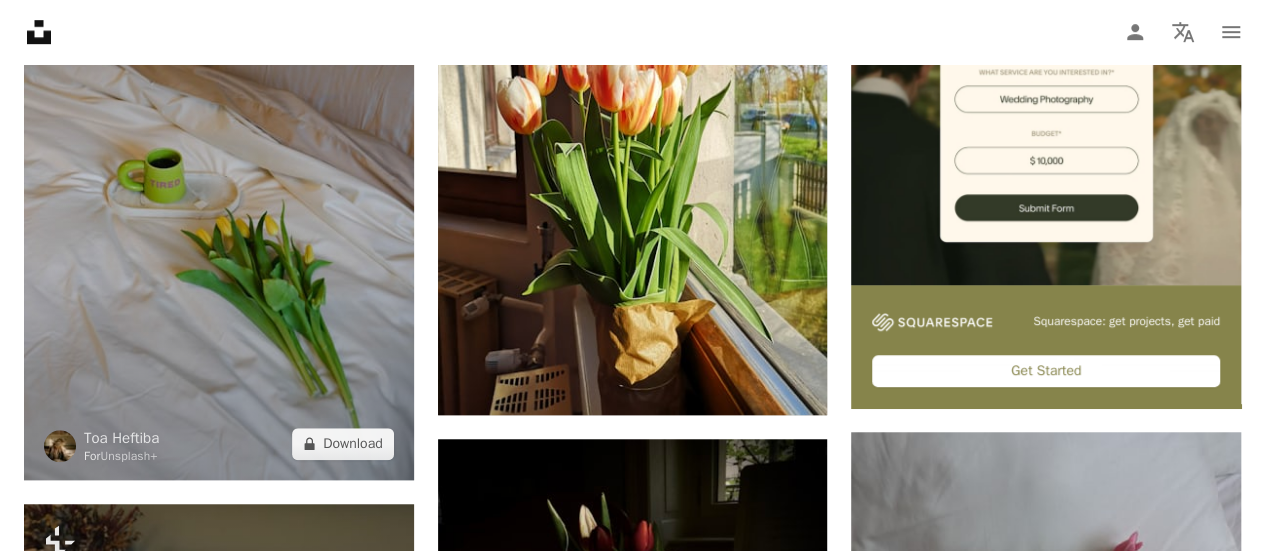 scroll, scrollTop: 640, scrollLeft: 0, axis: vertical 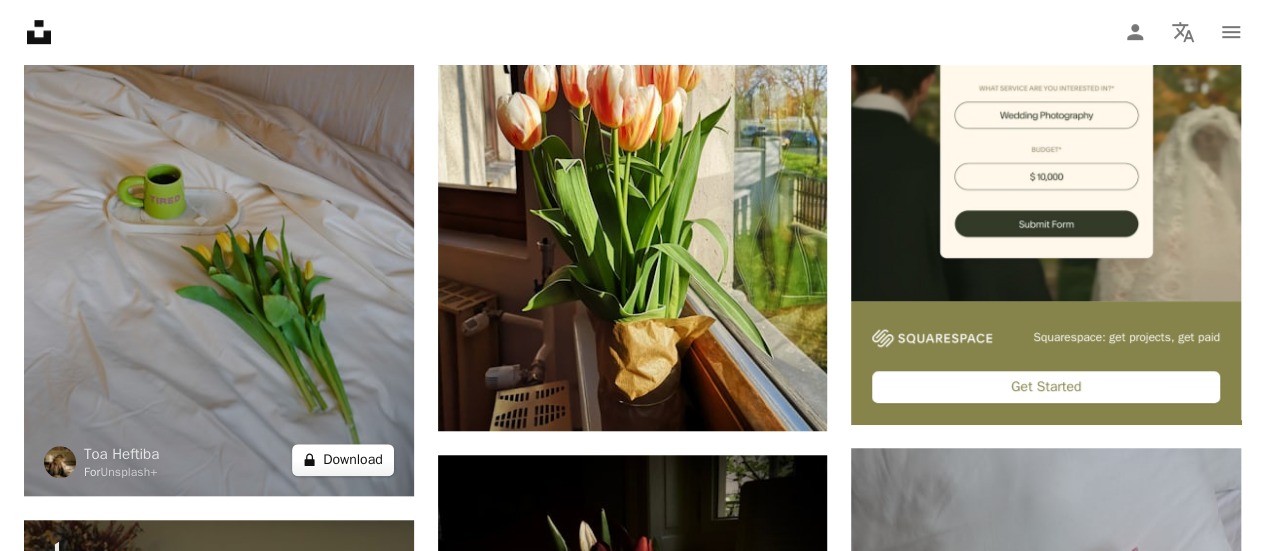 click on "A lock Download" at bounding box center (343, 460) 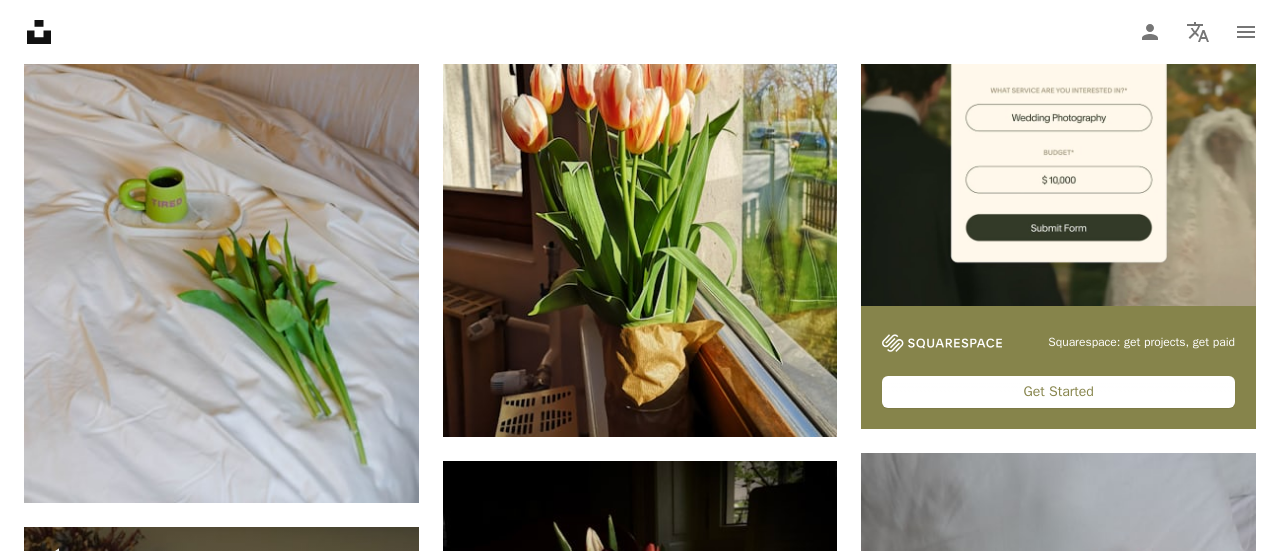 click on "An X shape Premium, ready to use images. Get unlimited access. A plus sign Members-only content added monthly A plus sign Unlimited royalty-free downloads A plus sign Illustrations  New A plus sign Enhanced legal protections yearly 66%  off monthly €12   €4 EUR per month * Get  Unsplash+ * When paid annually, billed upfront  €48 Taxes where applicable. Renews automatically. Cancel anytime." at bounding box center [640, 4907] 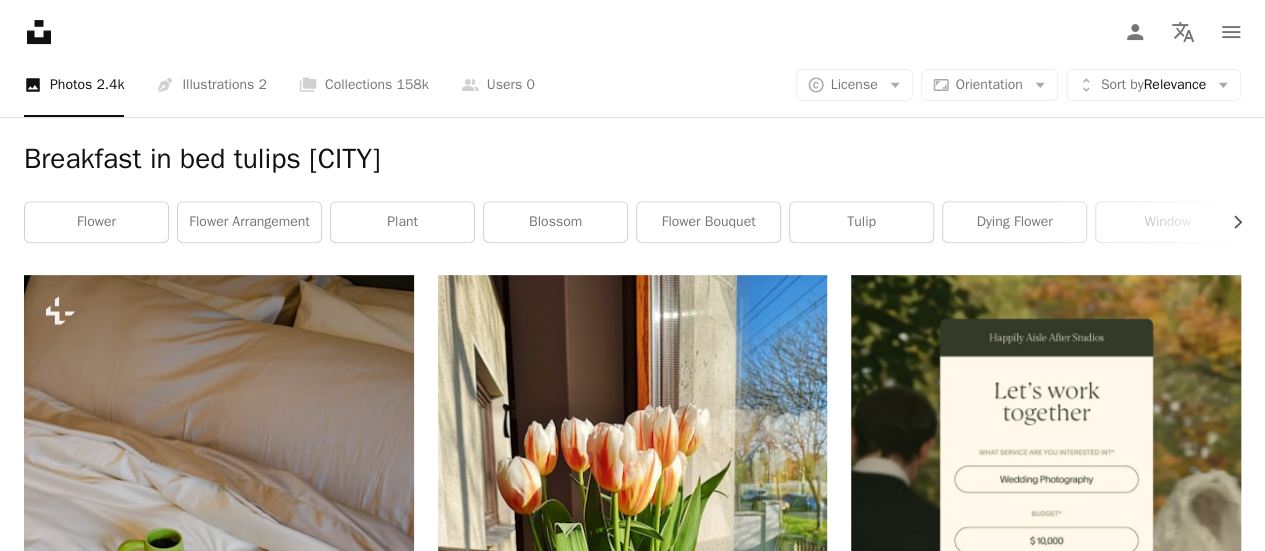 scroll, scrollTop: 0, scrollLeft: 0, axis: both 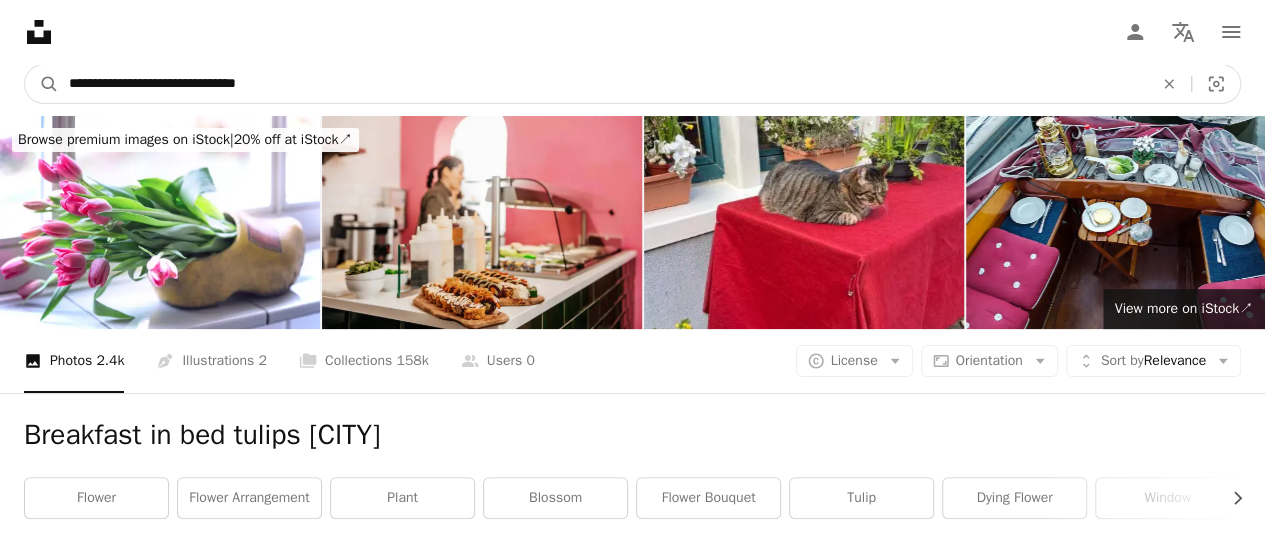 click on "**********" at bounding box center (603, 84) 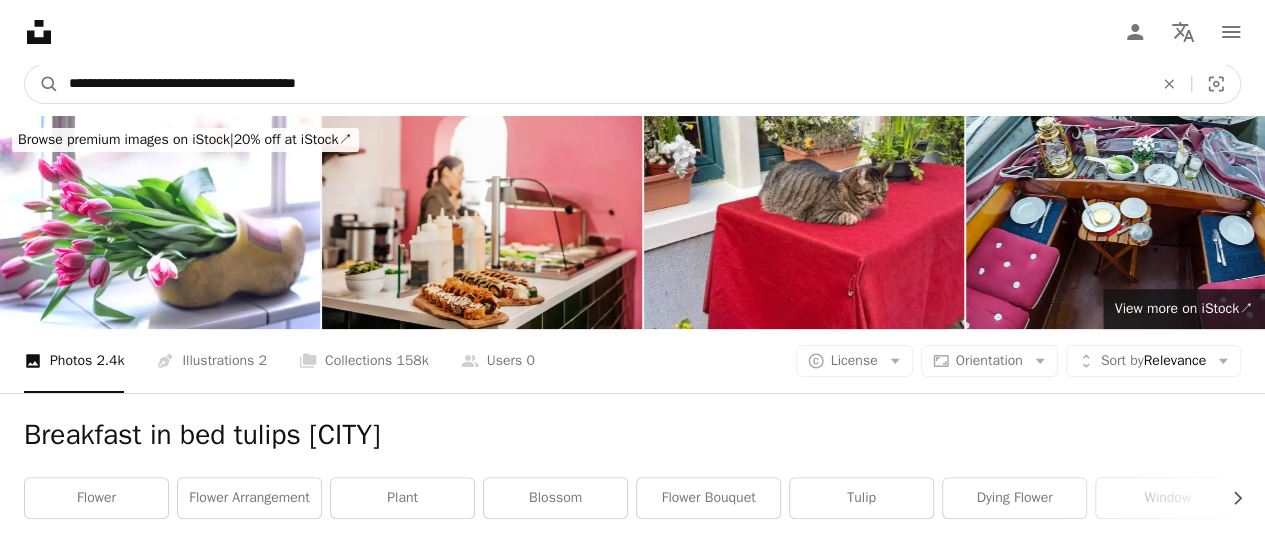 type on "**********" 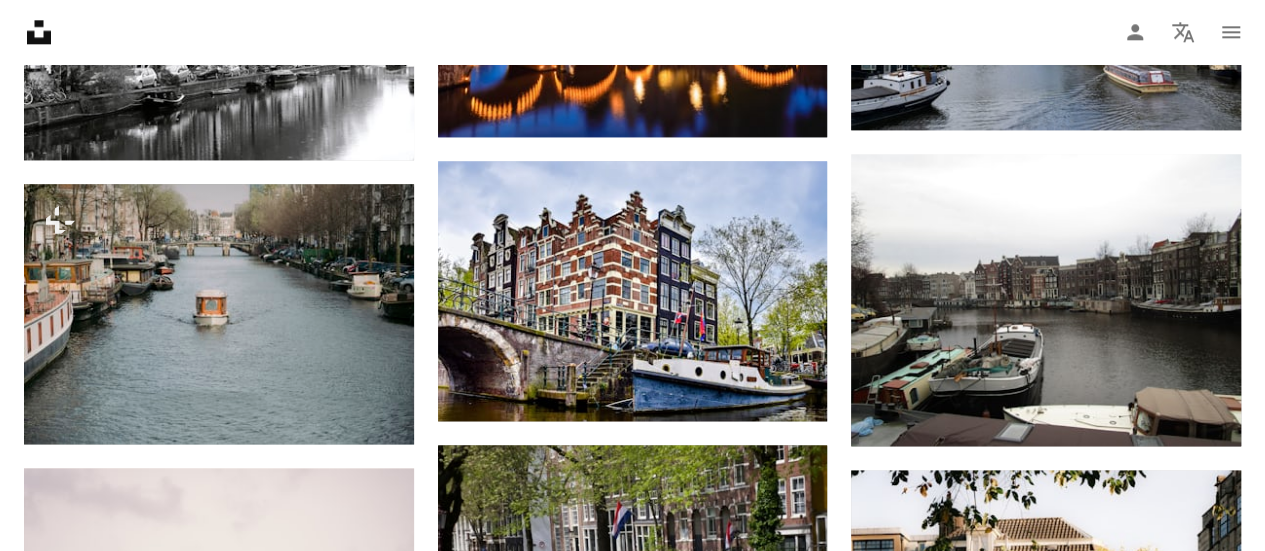 scroll, scrollTop: 1225, scrollLeft: 0, axis: vertical 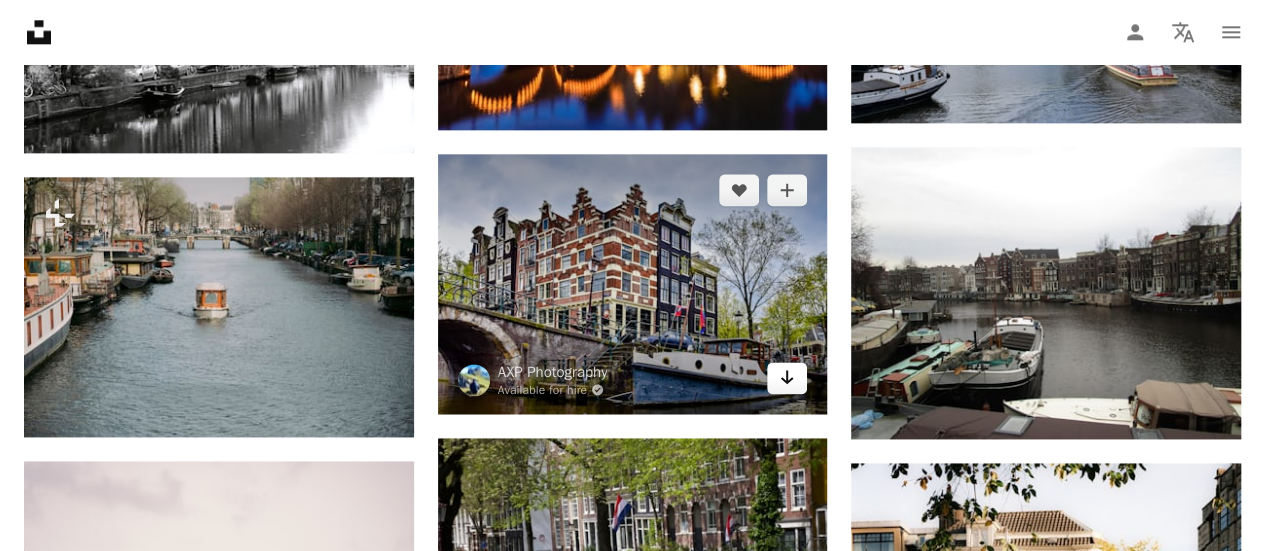 click on "Arrow pointing down" 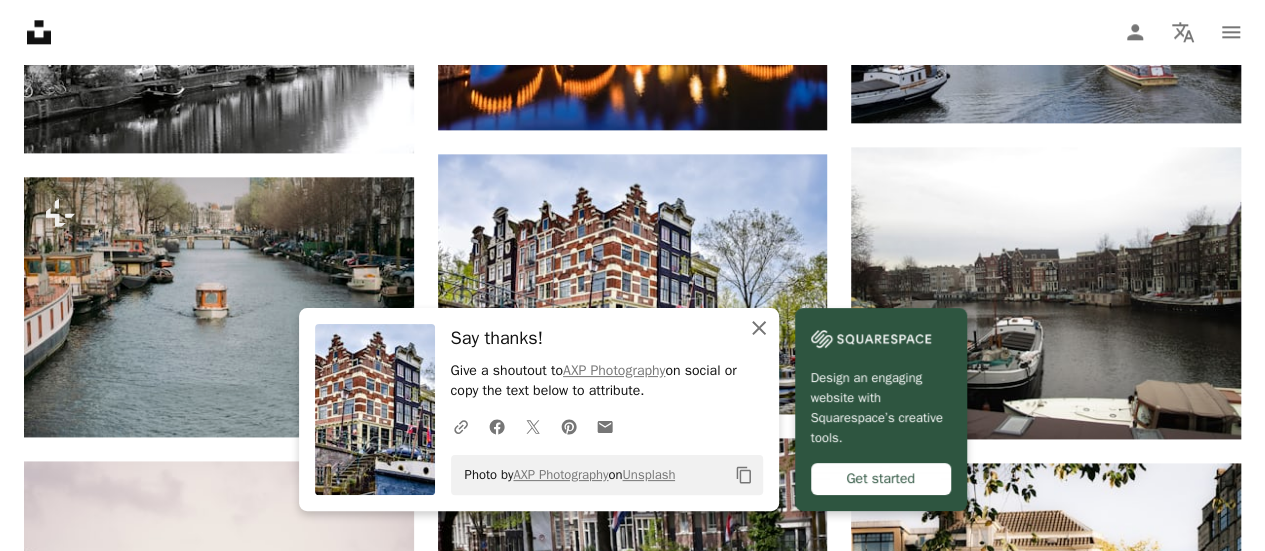 click on "An X shape" 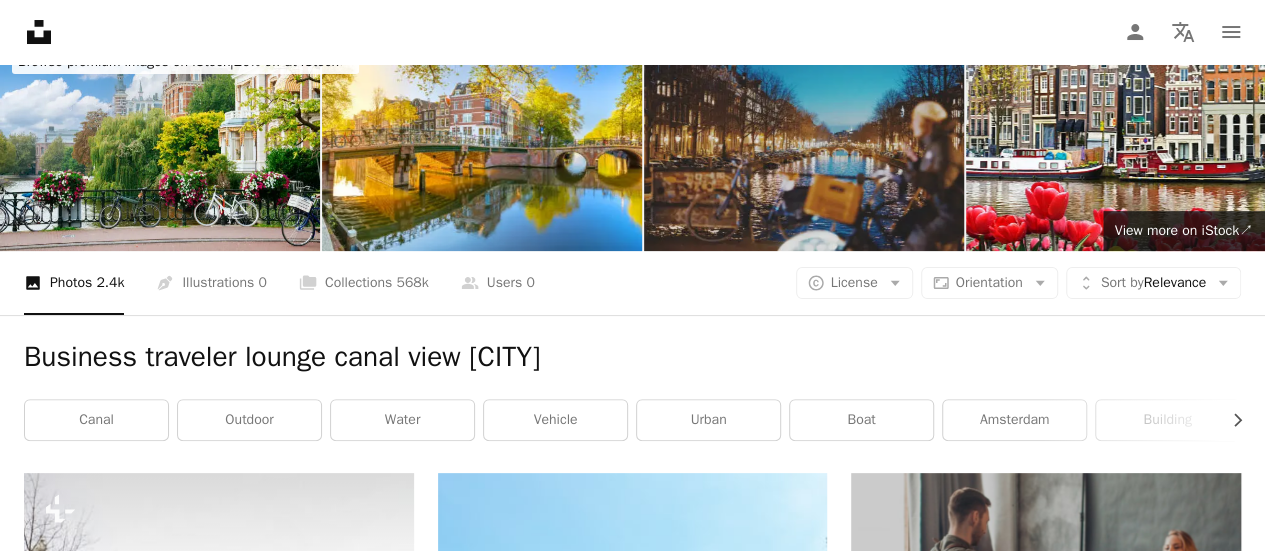 scroll, scrollTop: 0, scrollLeft: 0, axis: both 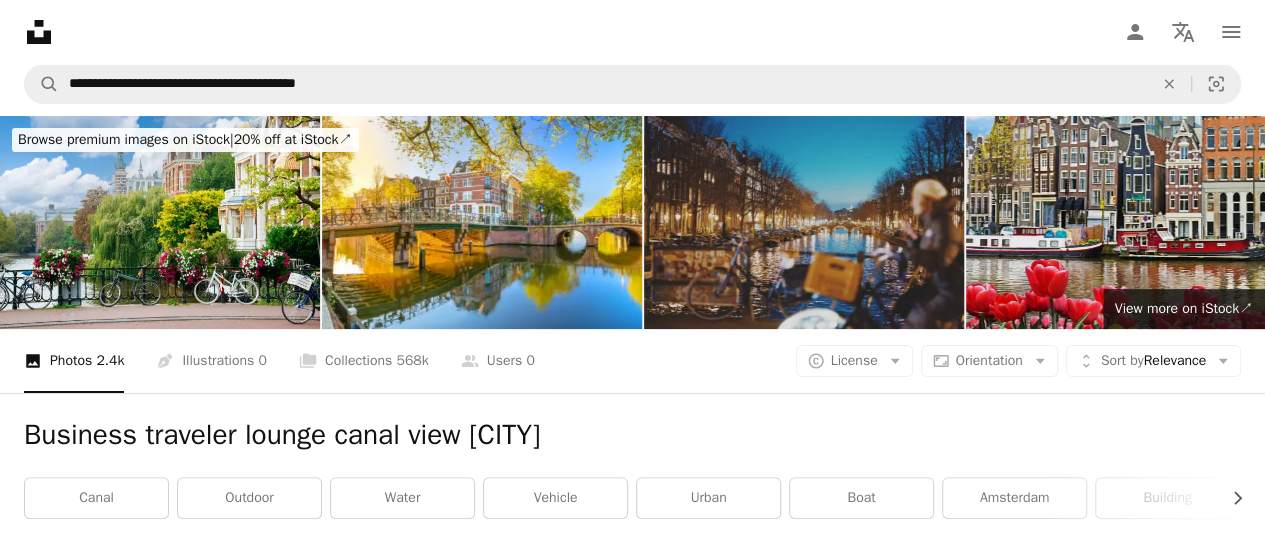 click at bounding box center [1126, 222] 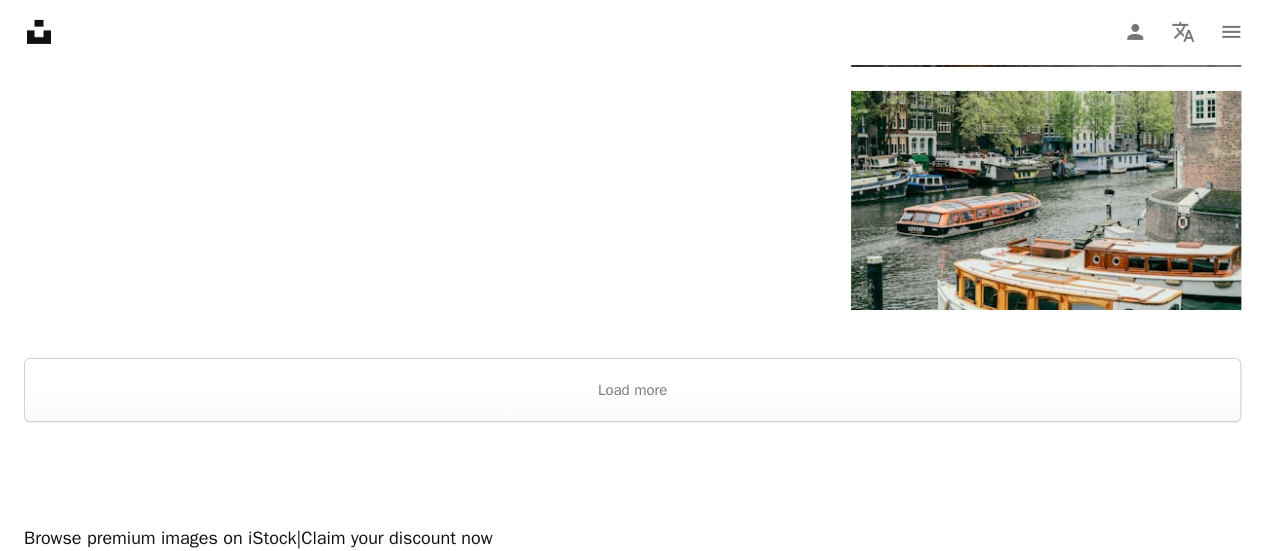 scroll, scrollTop: 3383, scrollLeft: 0, axis: vertical 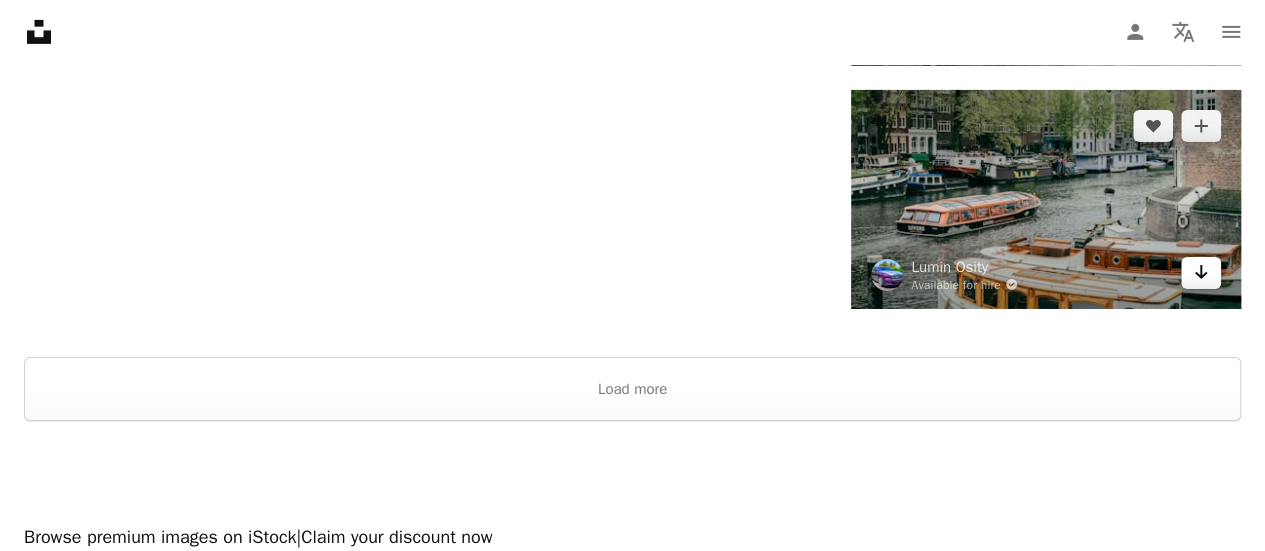 click 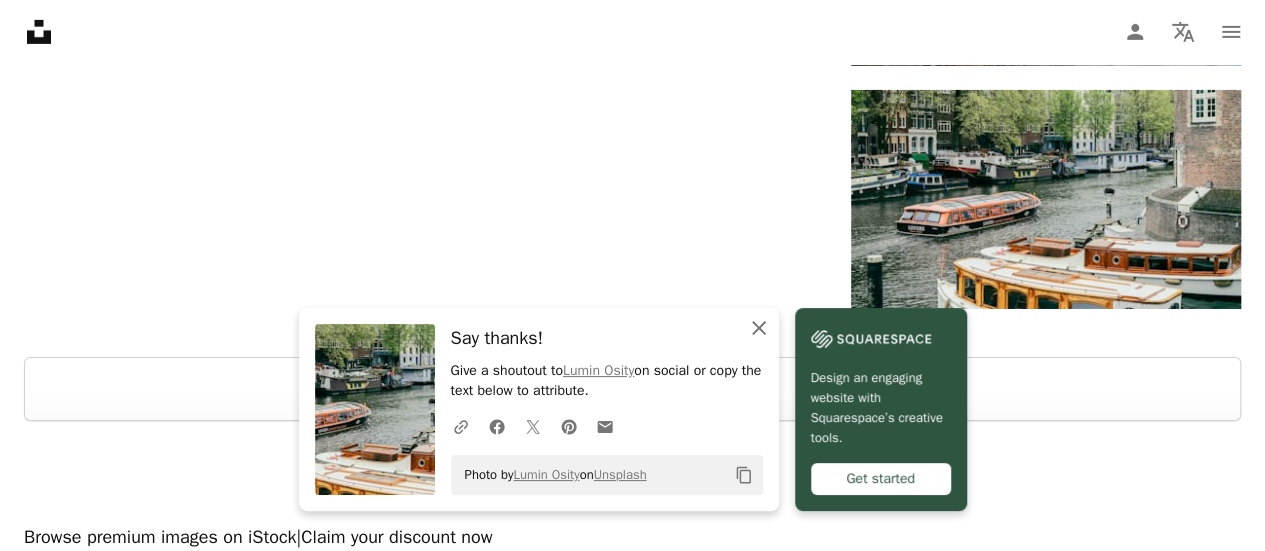 click on "An X shape" 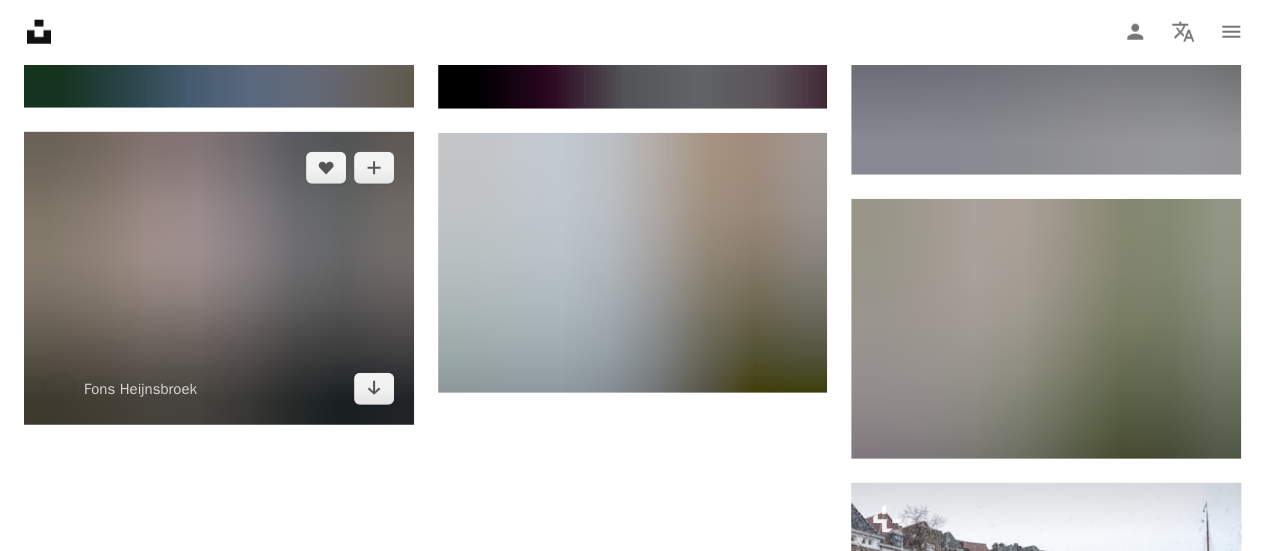 scroll, scrollTop: 2707, scrollLeft: 0, axis: vertical 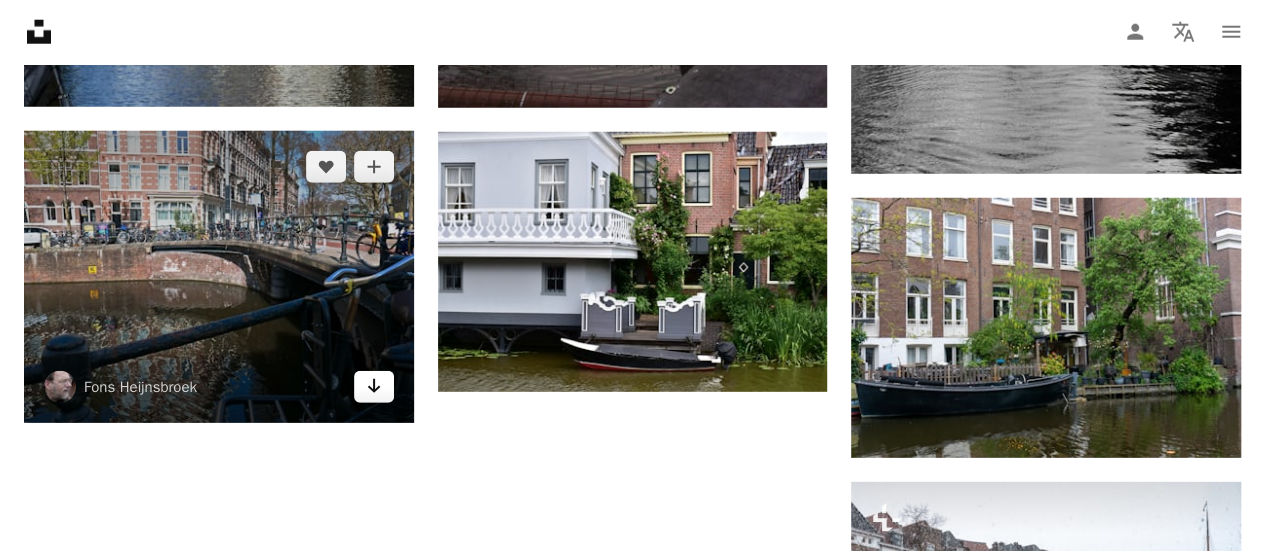click 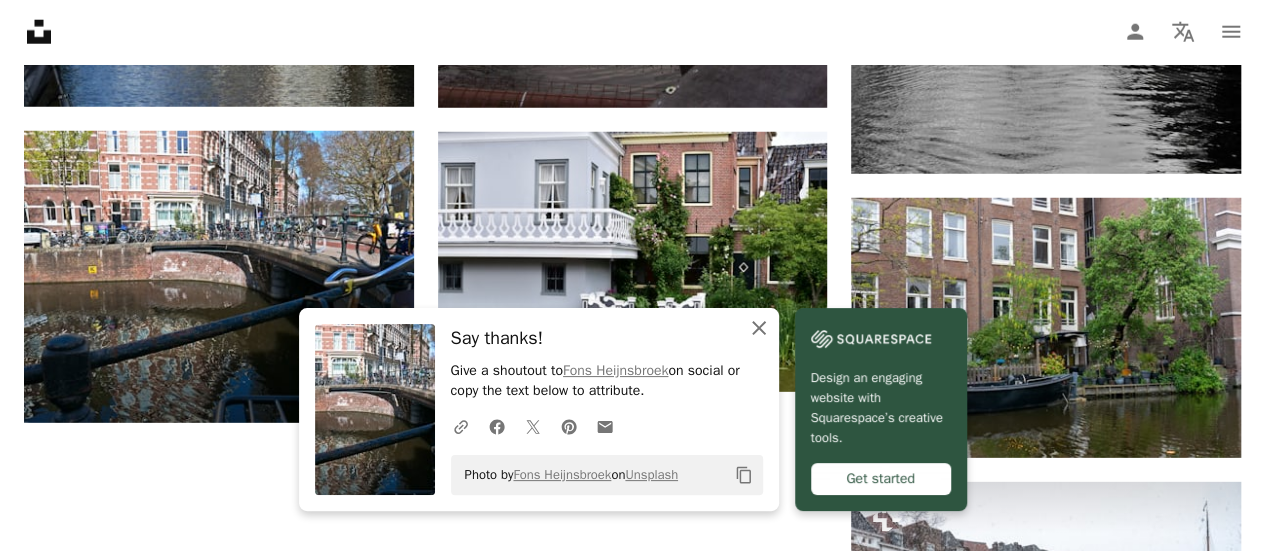 click 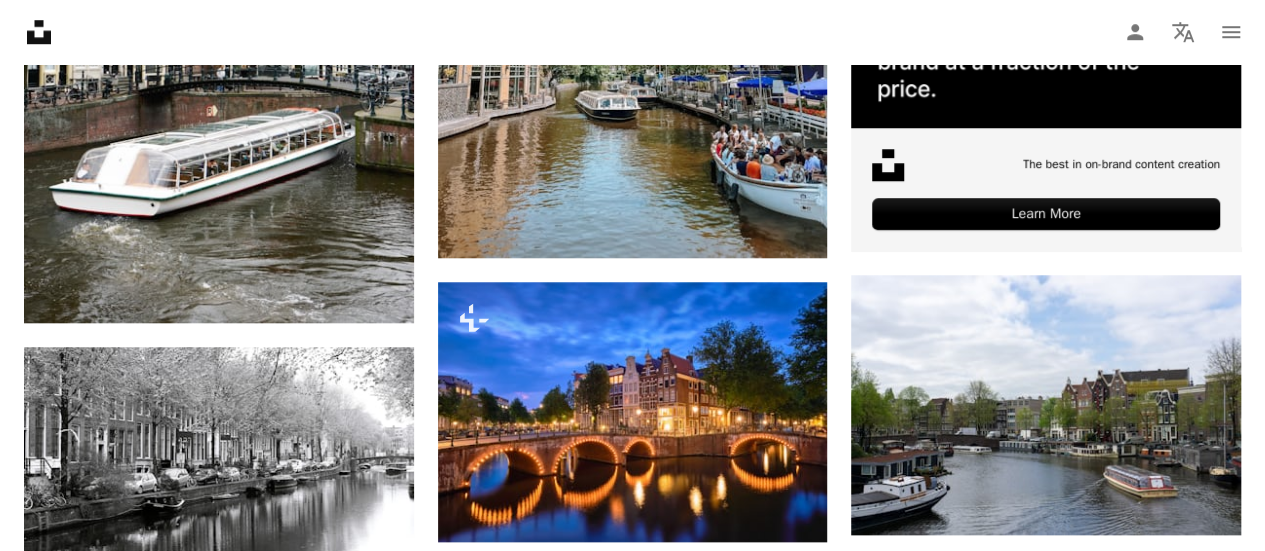 scroll, scrollTop: 0, scrollLeft: 0, axis: both 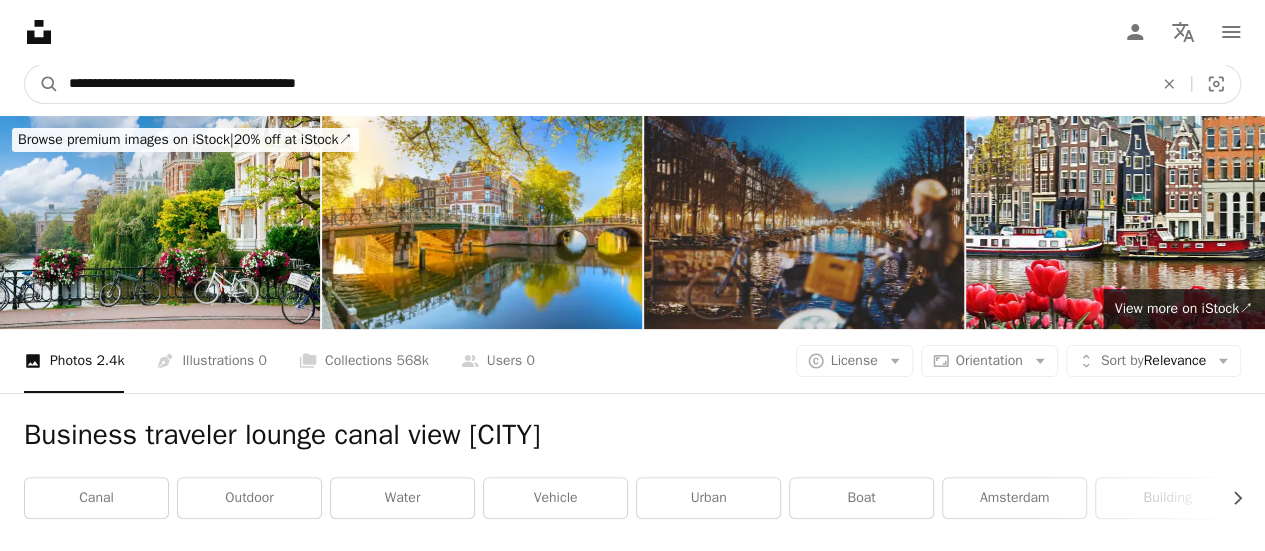 click on "**********" at bounding box center [603, 84] 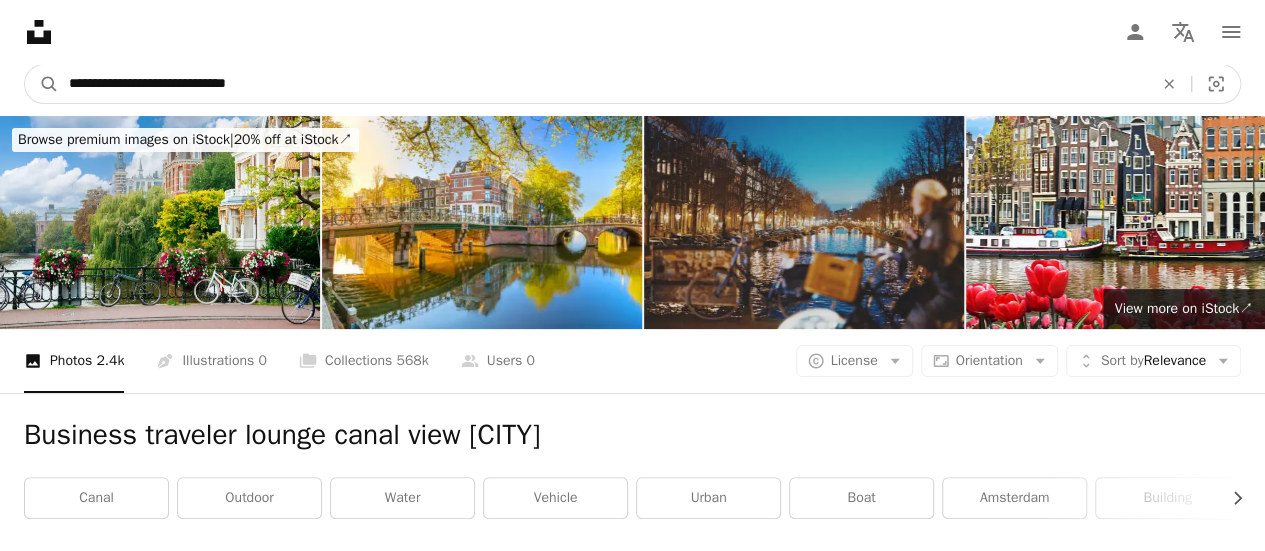 type on "**********" 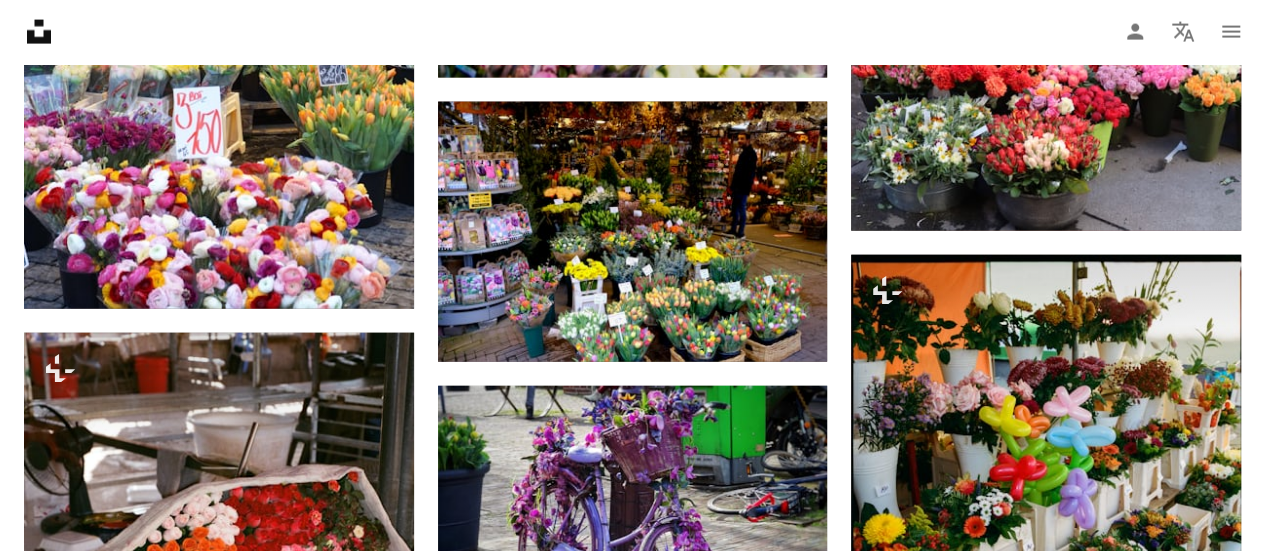 scroll, scrollTop: 2259, scrollLeft: 0, axis: vertical 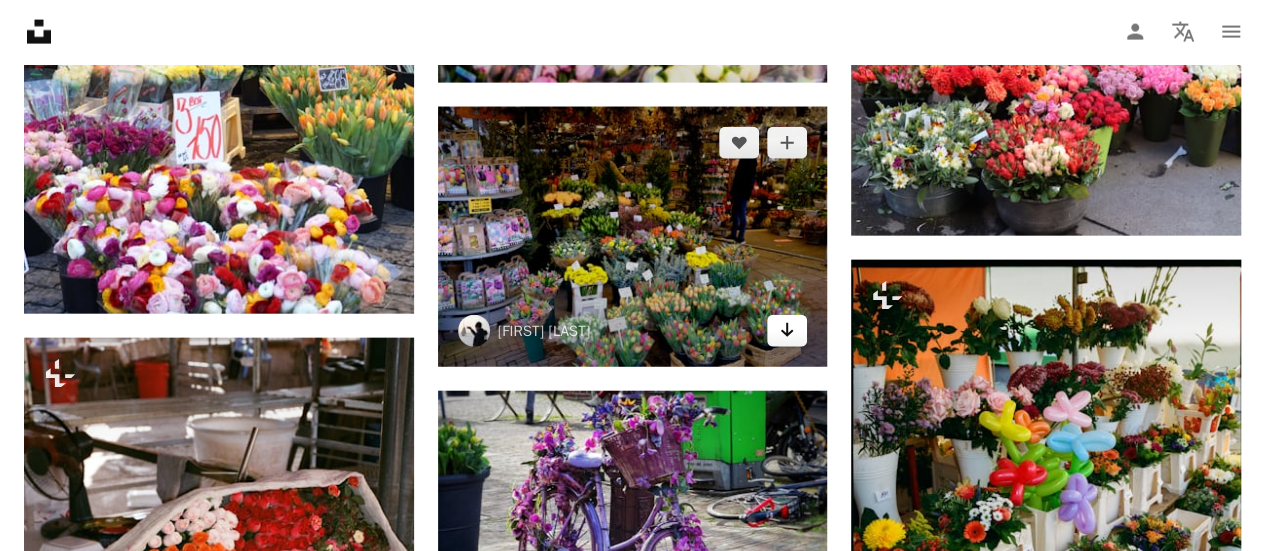 click 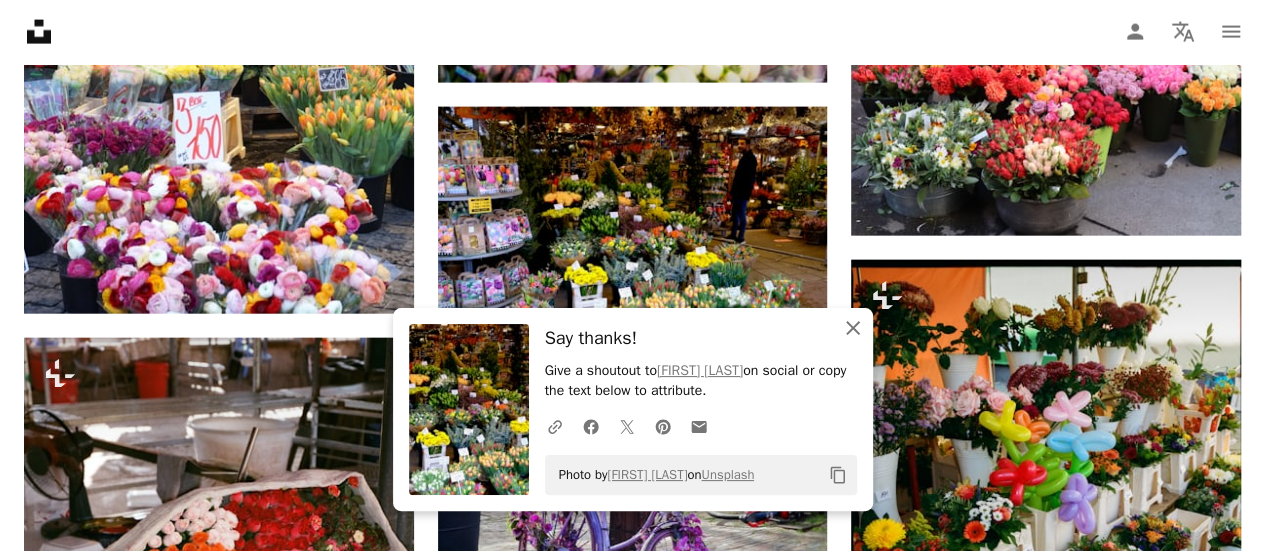 click on "An X shape" 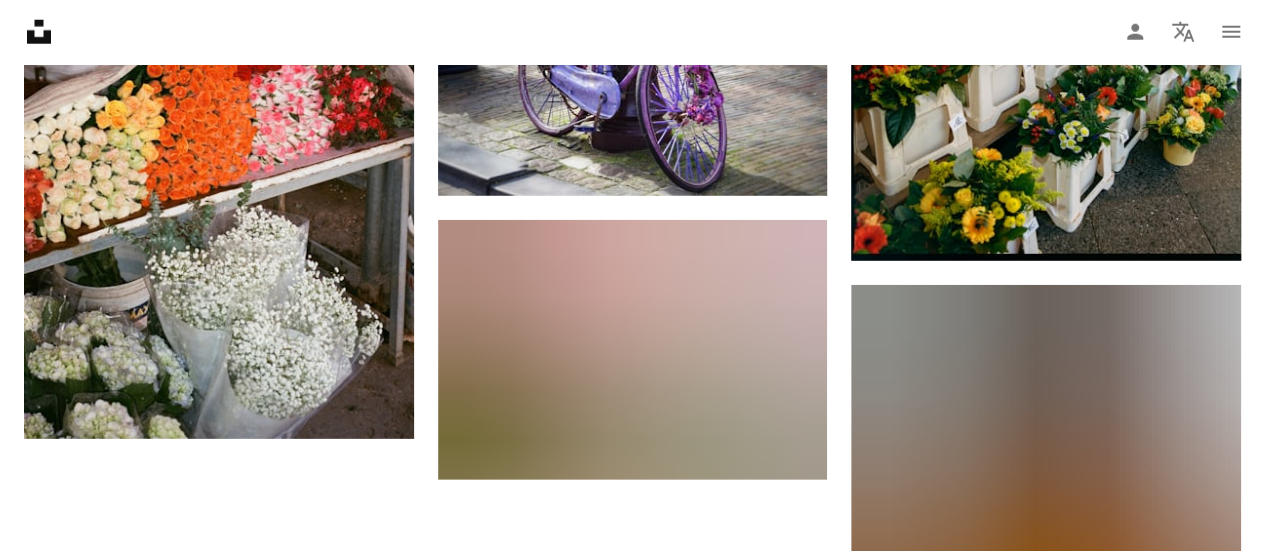 scroll, scrollTop: 2744, scrollLeft: 0, axis: vertical 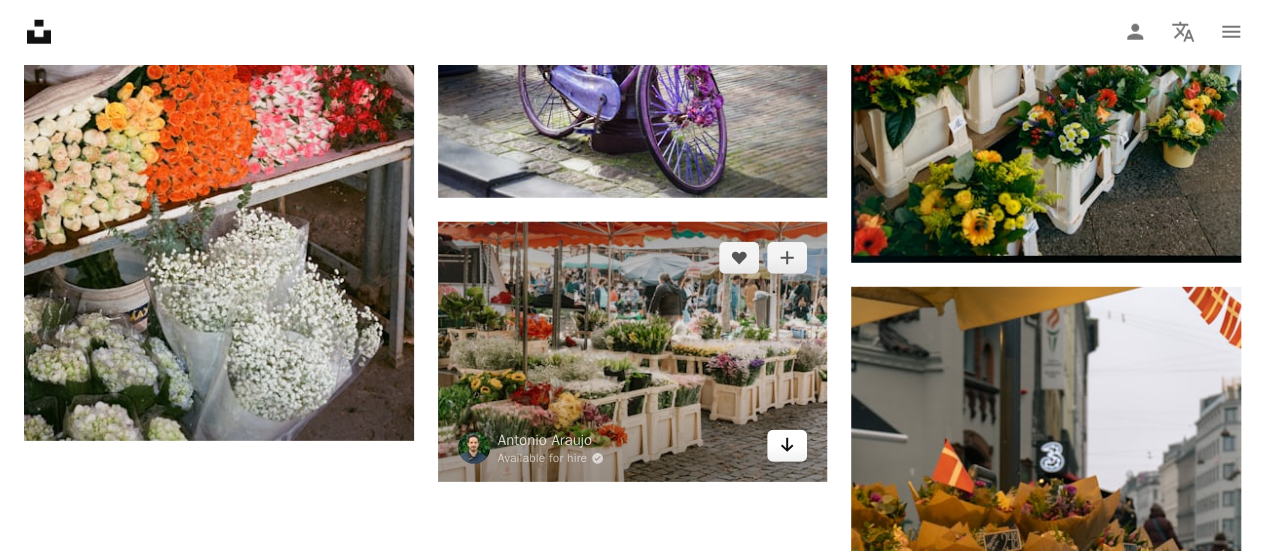 click on "Arrow pointing down" 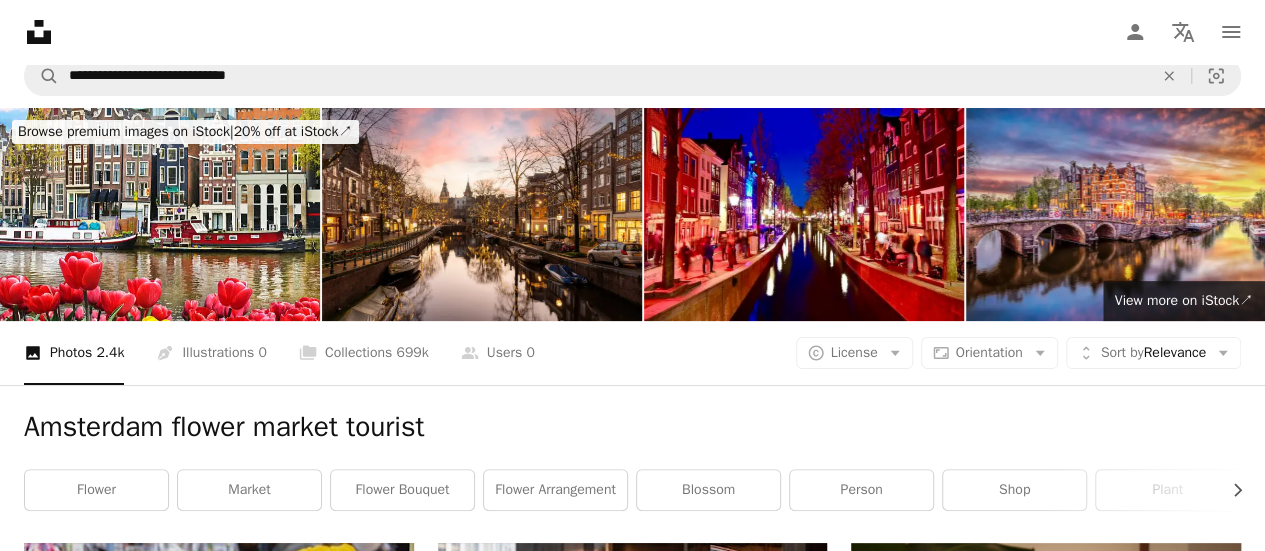 scroll, scrollTop: 0, scrollLeft: 0, axis: both 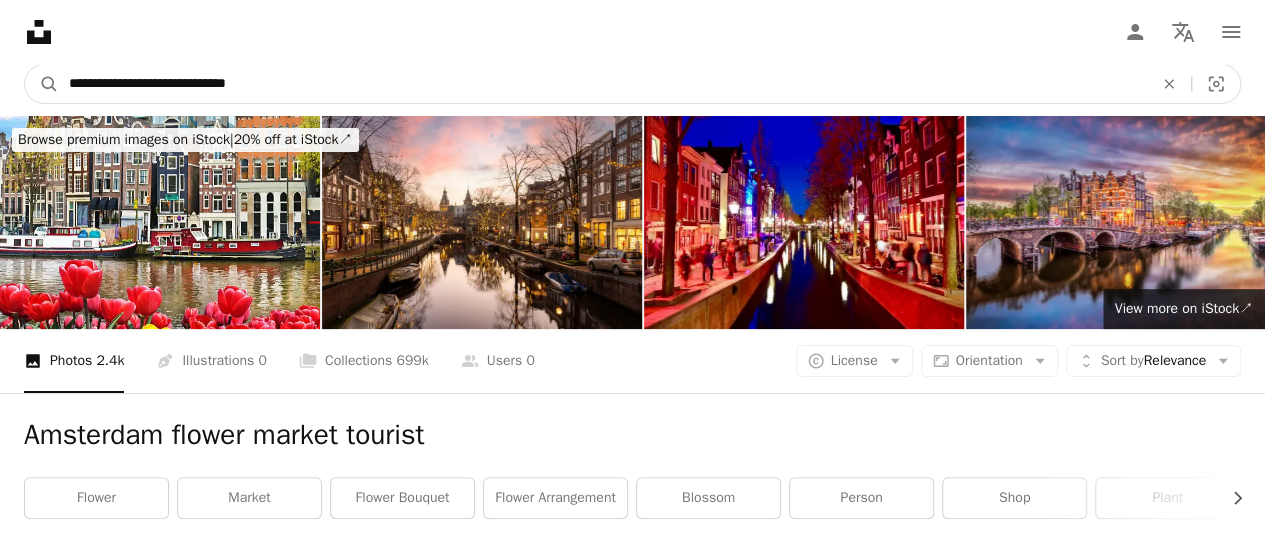 click on "**********" at bounding box center (603, 84) 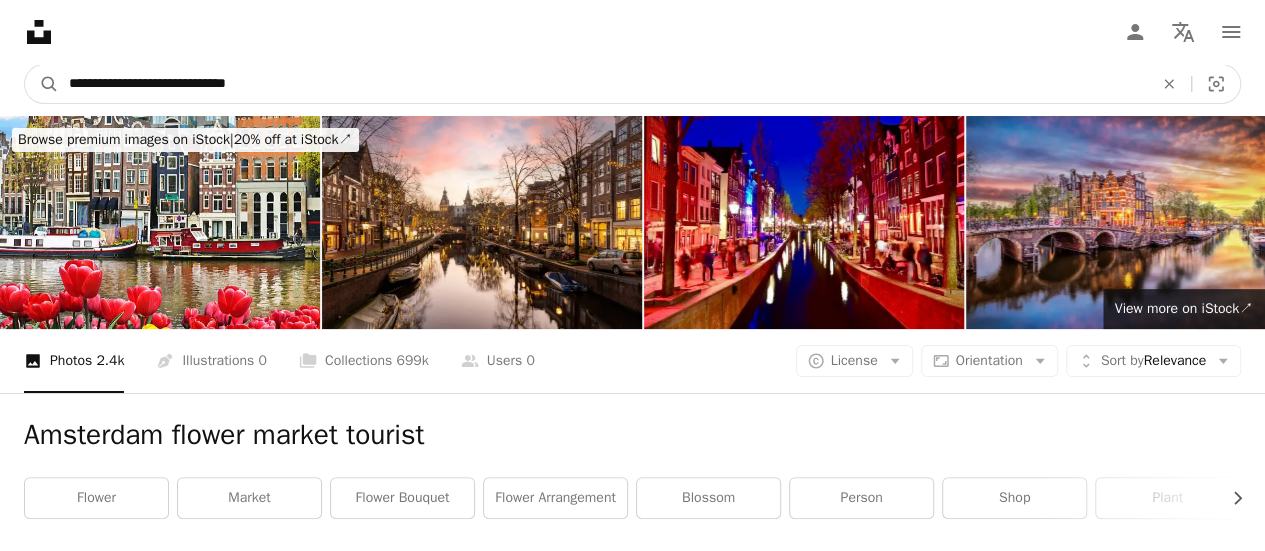 type on "**********" 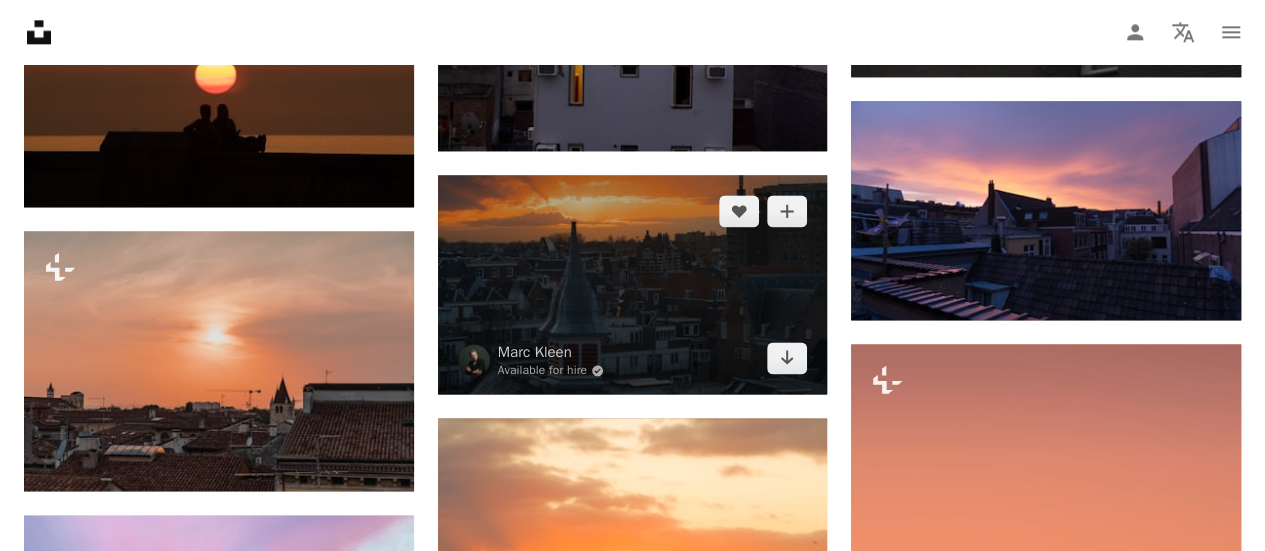 scroll, scrollTop: 1269, scrollLeft: 0, axis: vertical 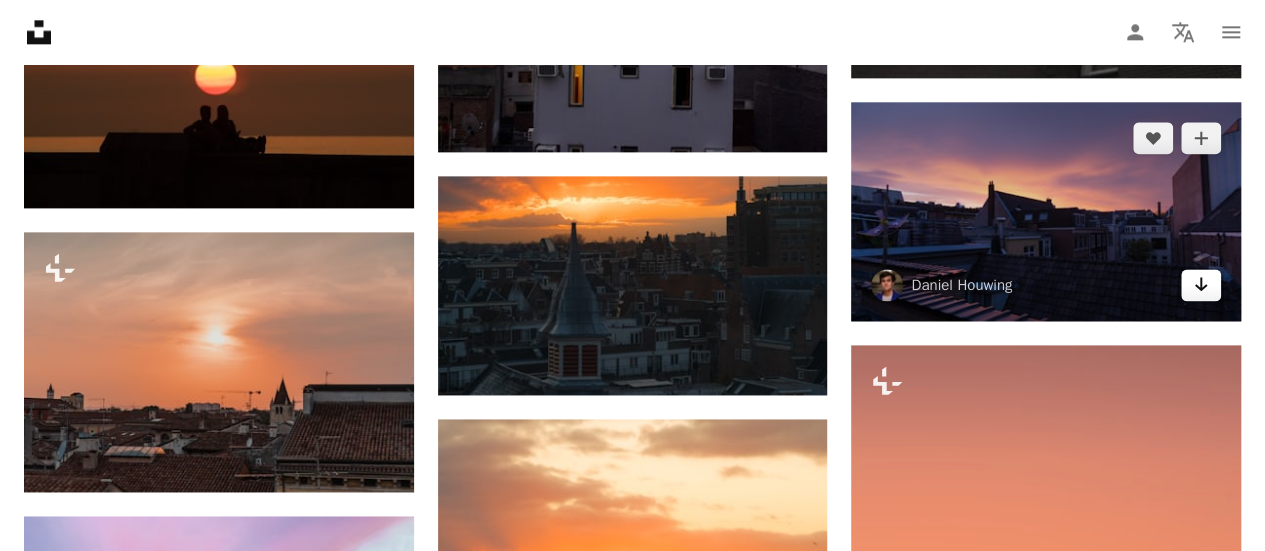 click on "Arrow pointing down" 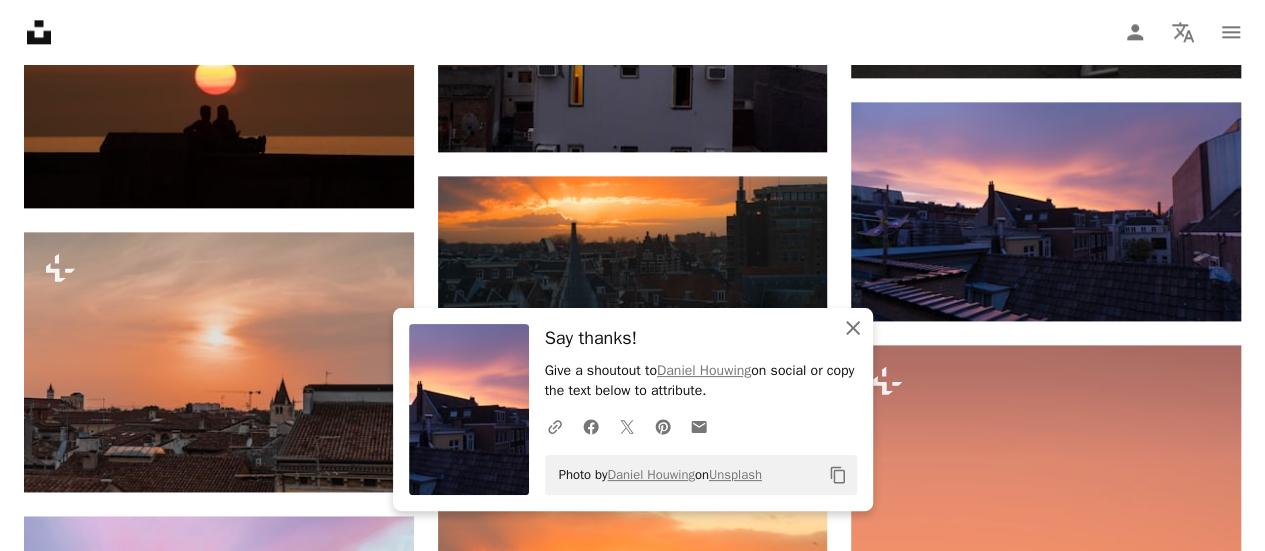 click on "An X shape" 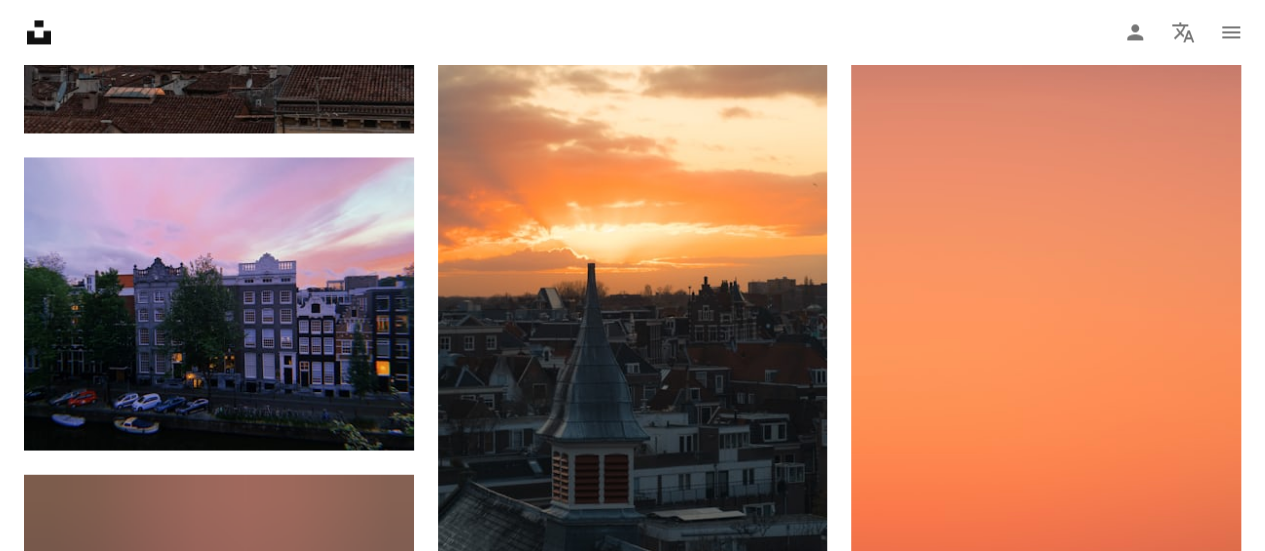 scroll, scrollTop: 1660, scrollLeft: 0, axis: vertical 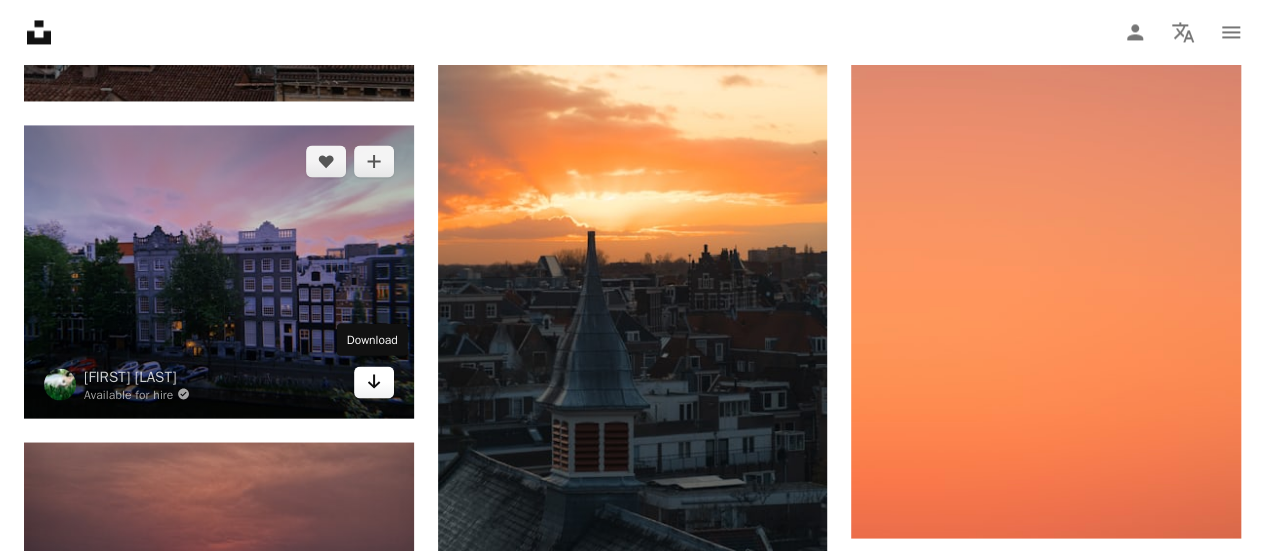 click on "Arrow pointing down" 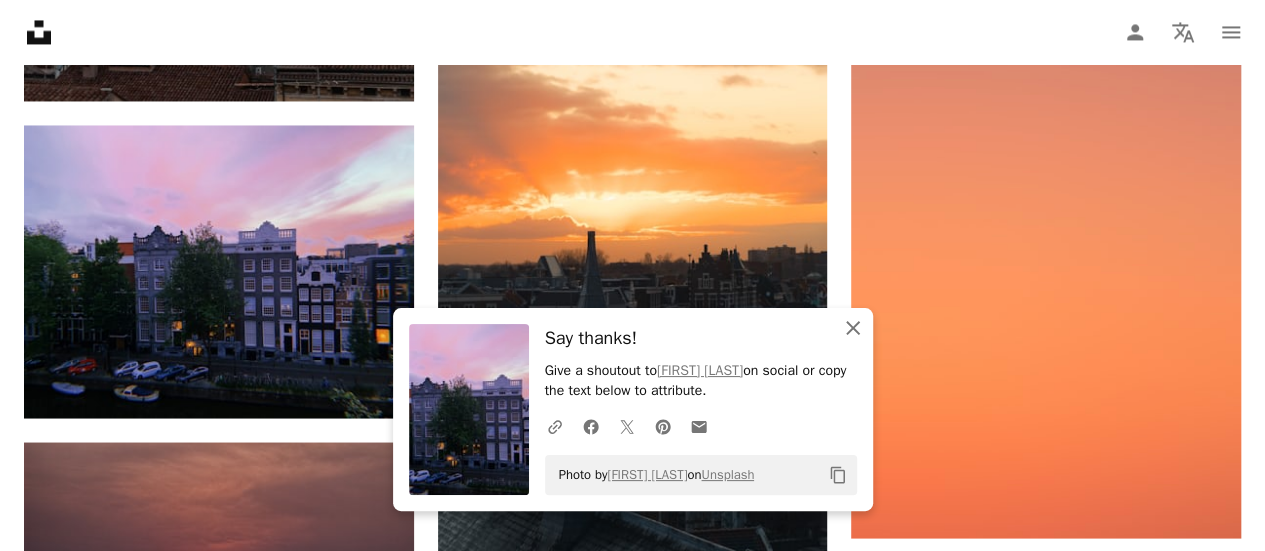 click on "An X shape" 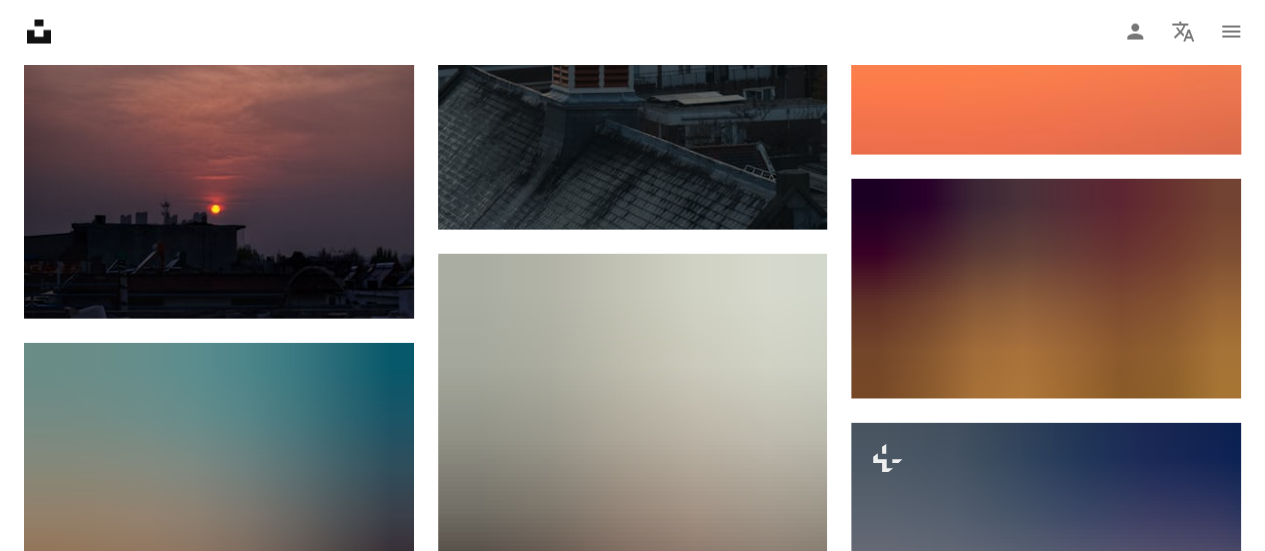 scroll, scrollTop: 2046, scrollLeft: 0, axis: vertical 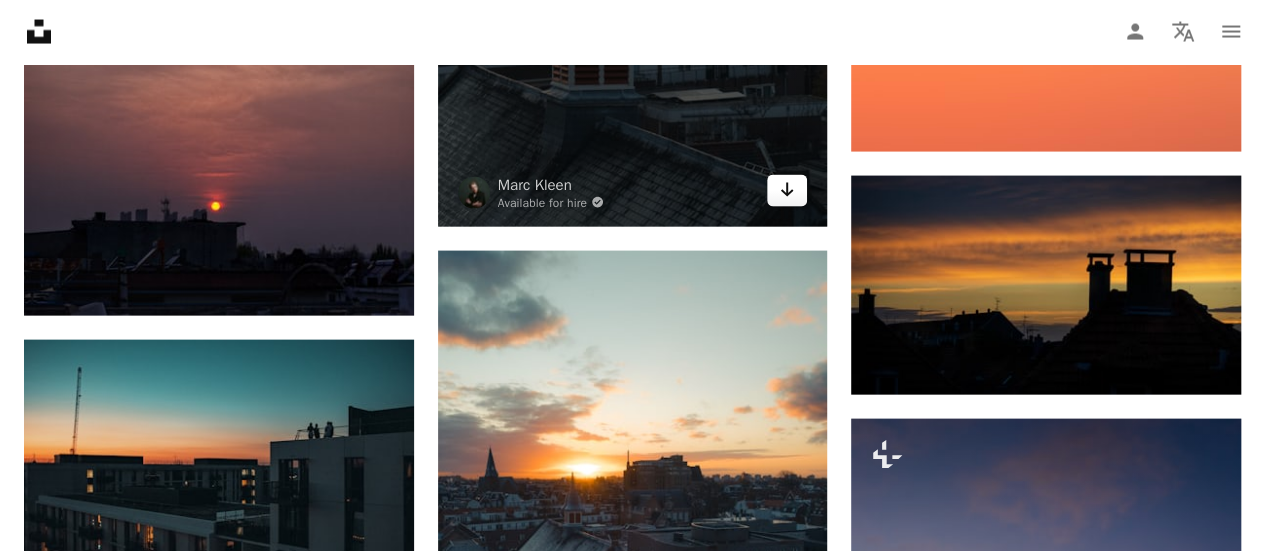 click on "Arrow pointing down" at bounding box center [787, 191] 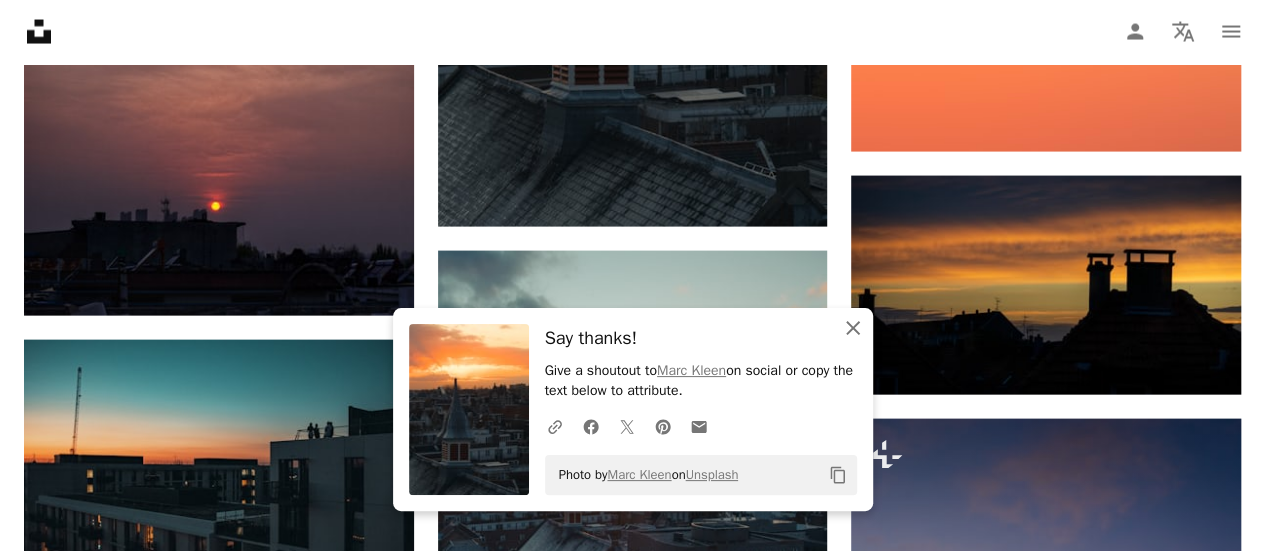 click on "An X shape" 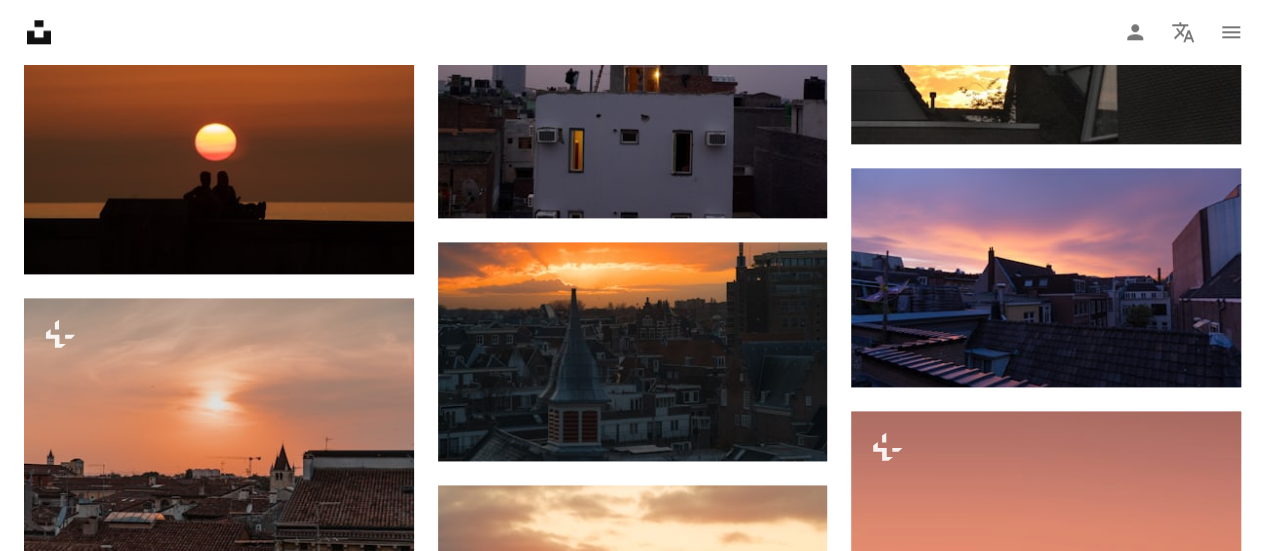 scroll, scrollTop: 1201, scrollLeft: 0, axis: vertical 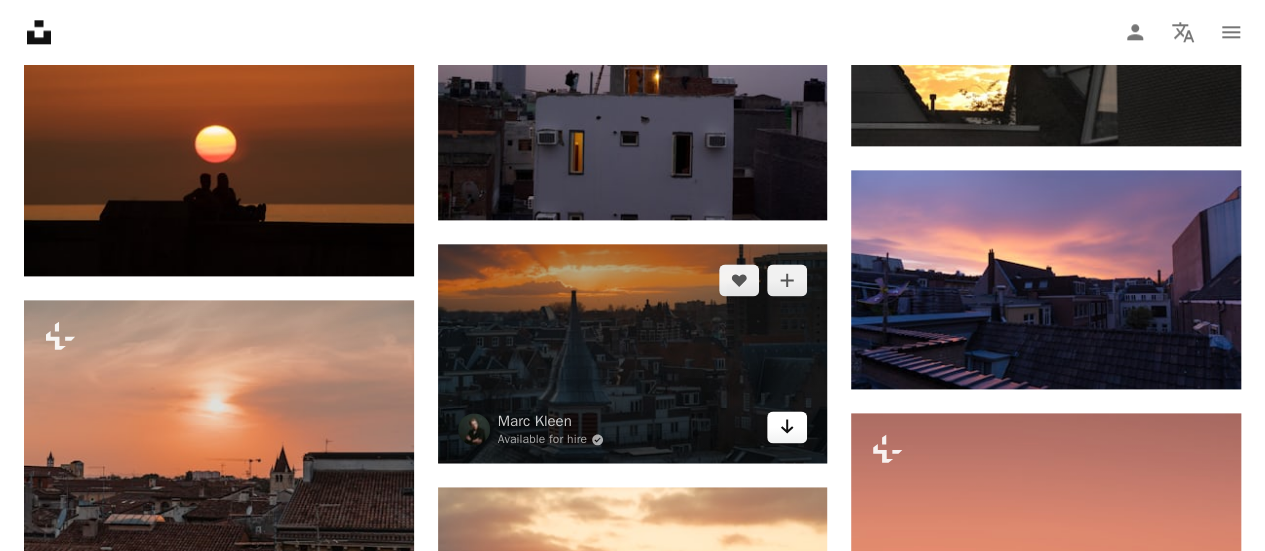 click on "Arrow pointing down" at bounding box center [787, 427] 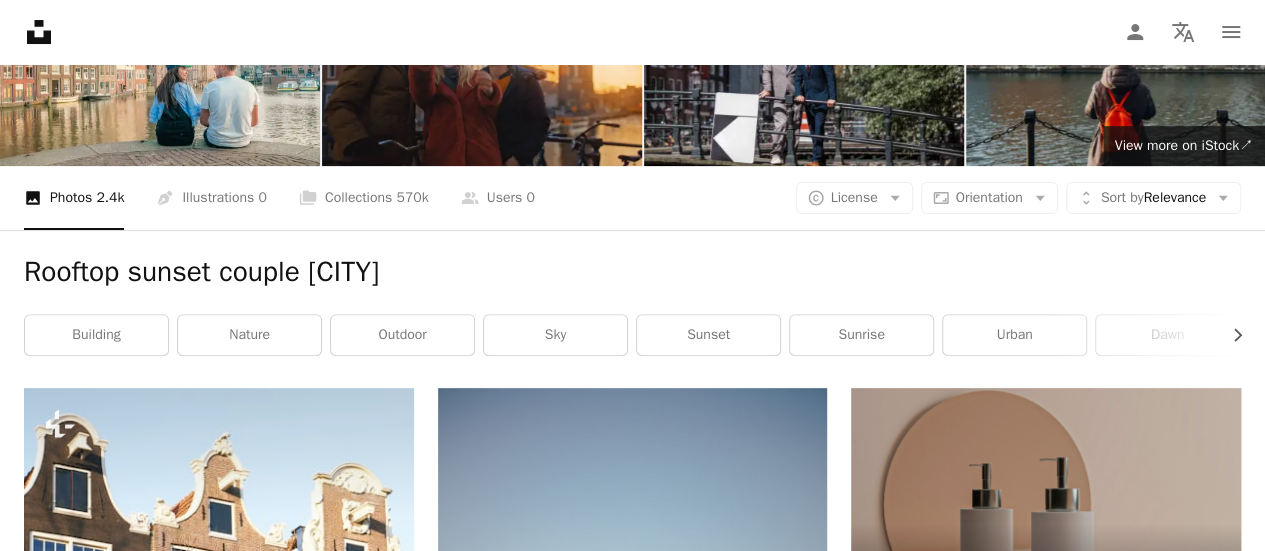 scroll, scrollTop: 0, scrollLeft: 0, axis: both 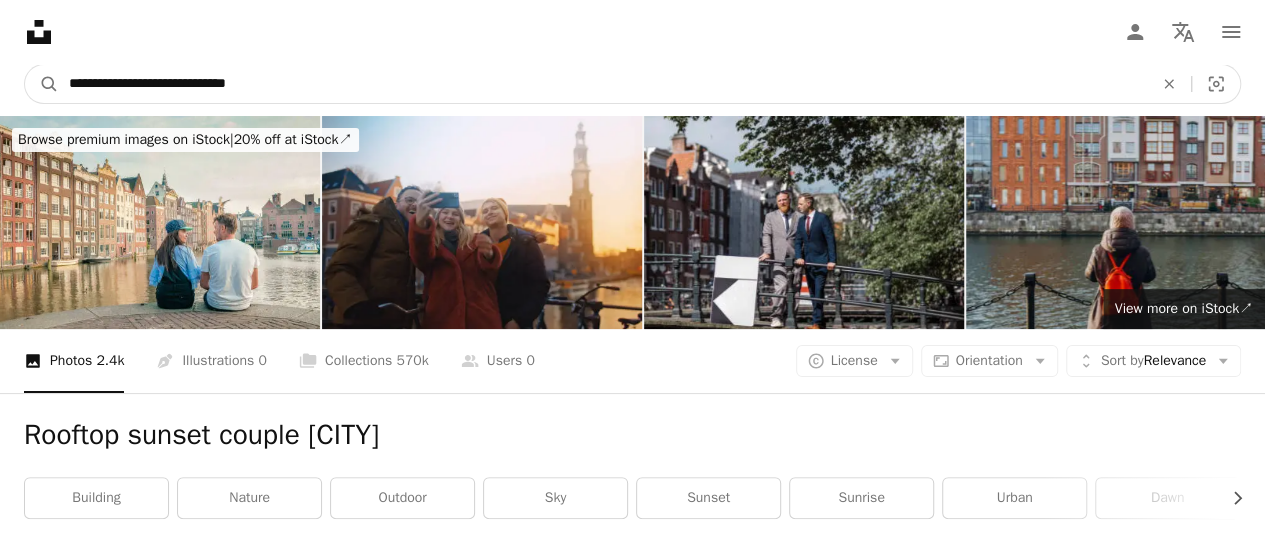 click on "**********" at bounding box center [603, 84] 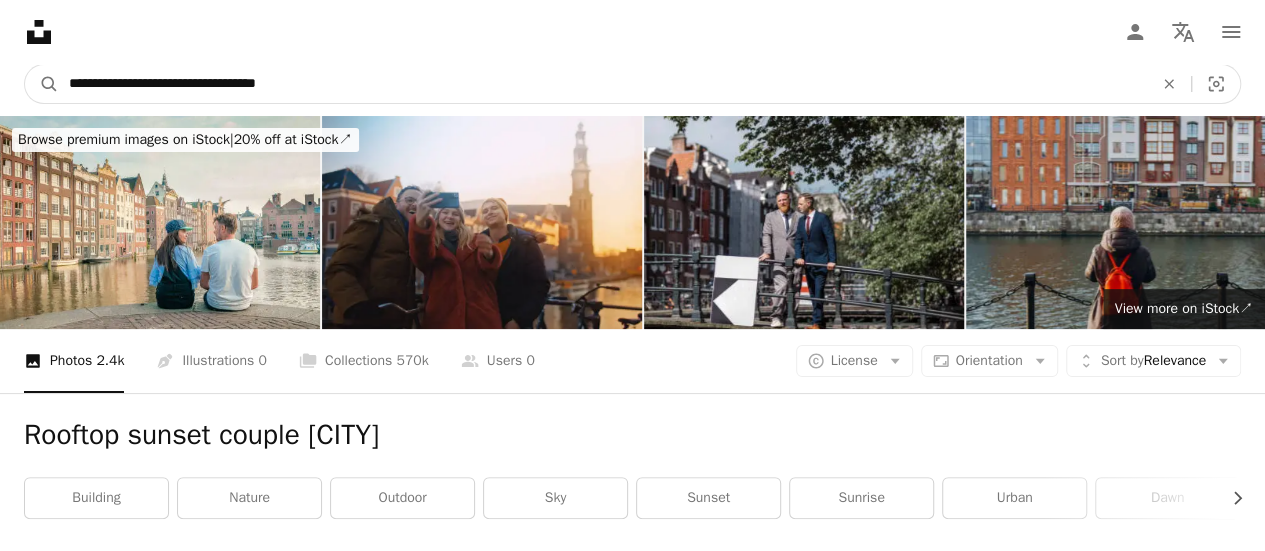 type on "**********" 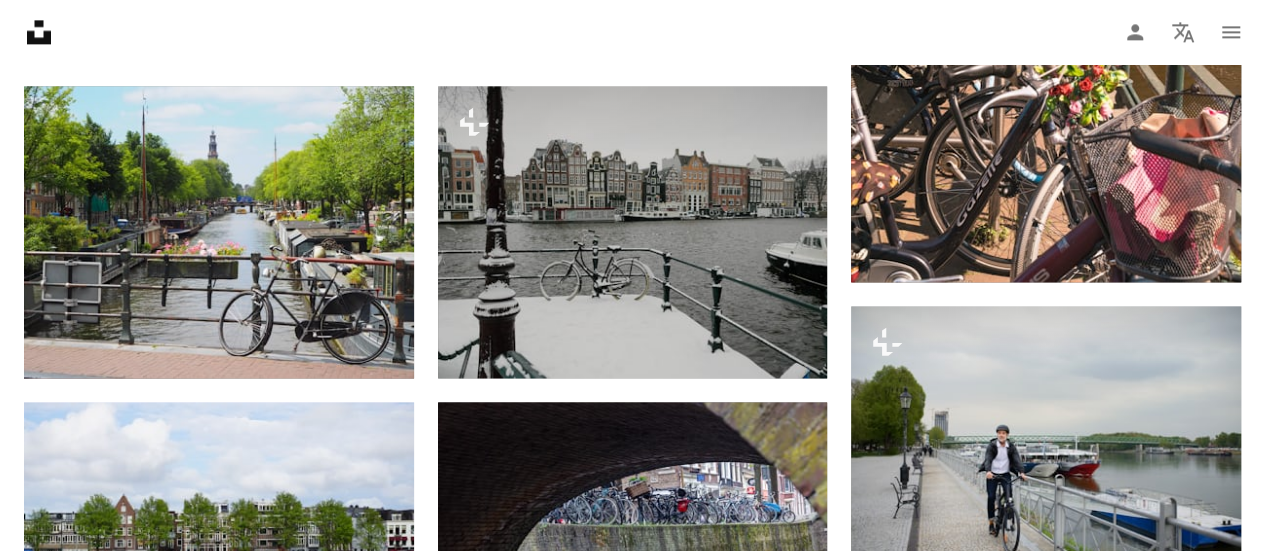 scroll, scrollTop: 1402, scrollLeft: 0, axis: vertical 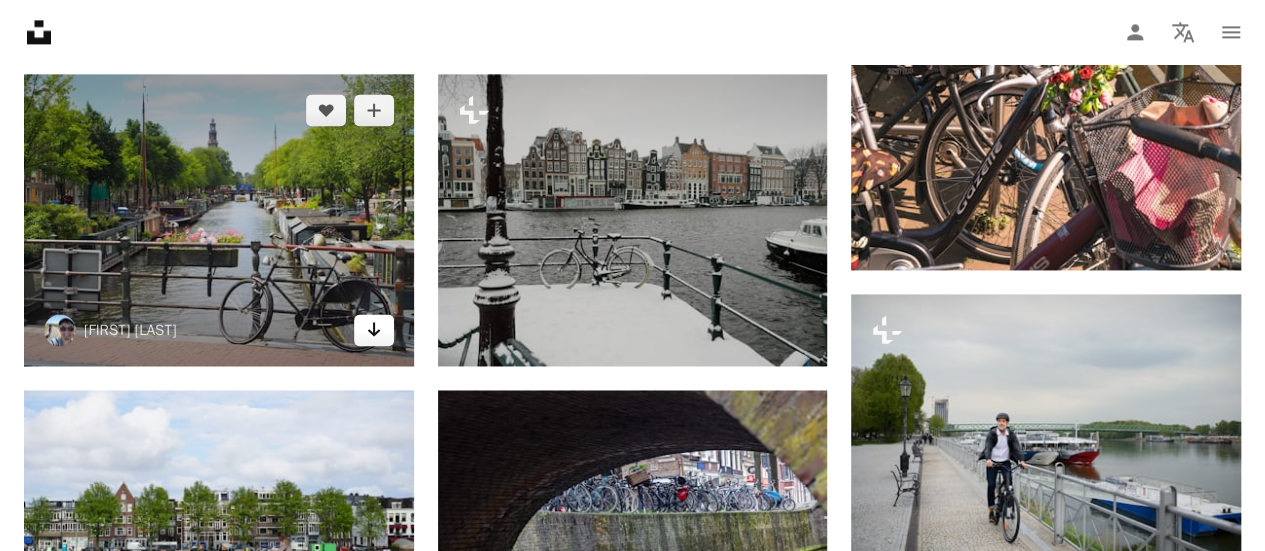 click on "Arrow pointing down" 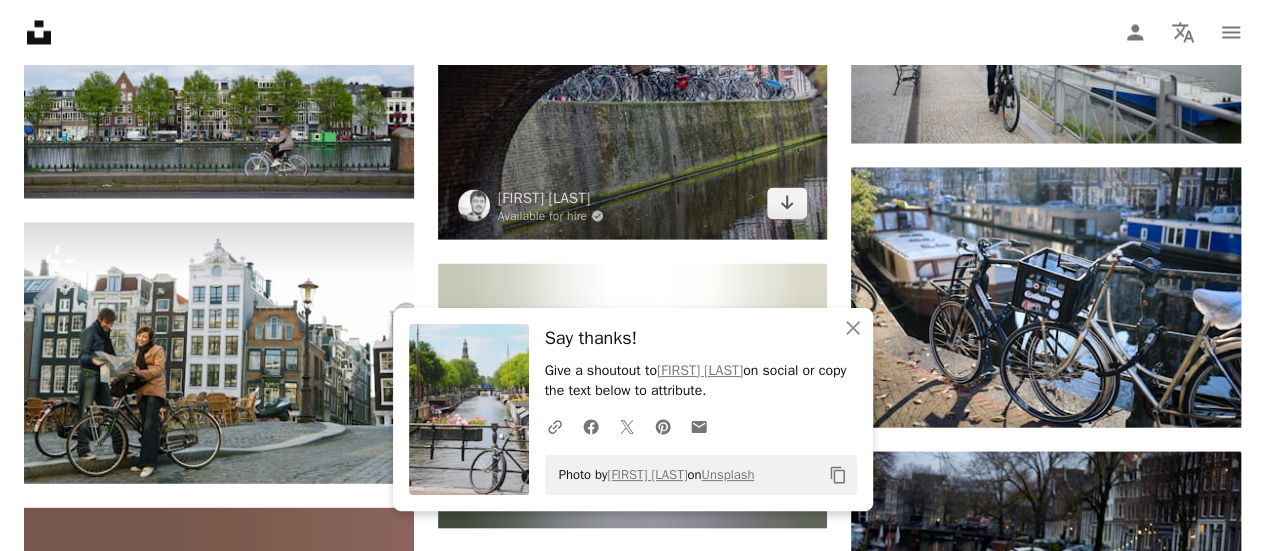 scroll, scrollTop: 1814, scrollLeft: 0, axis: vertical 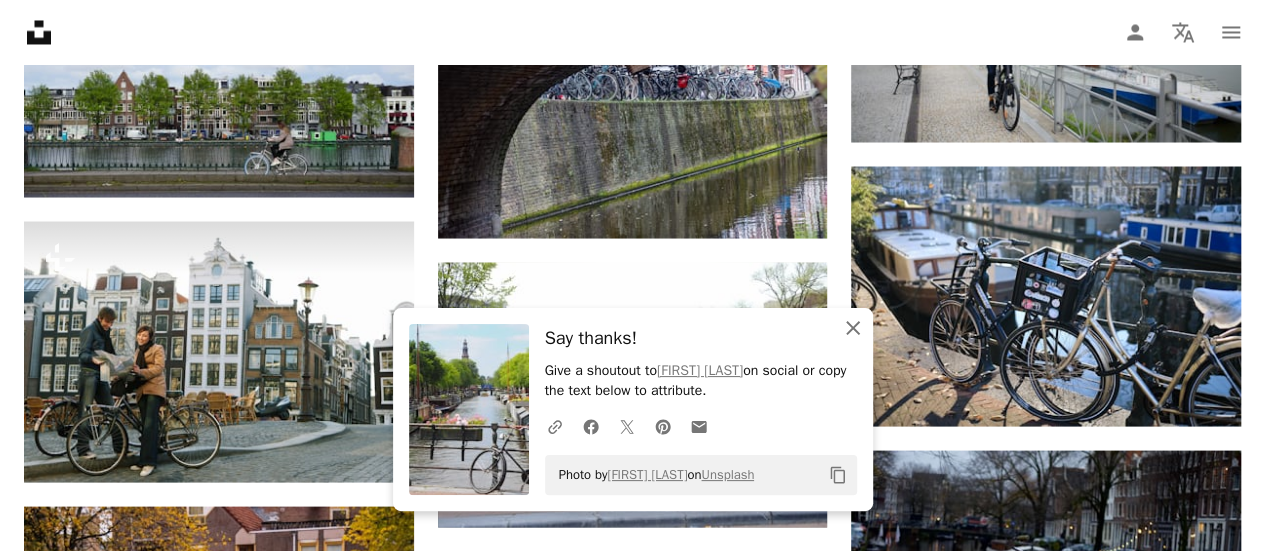 click on "An X shape" 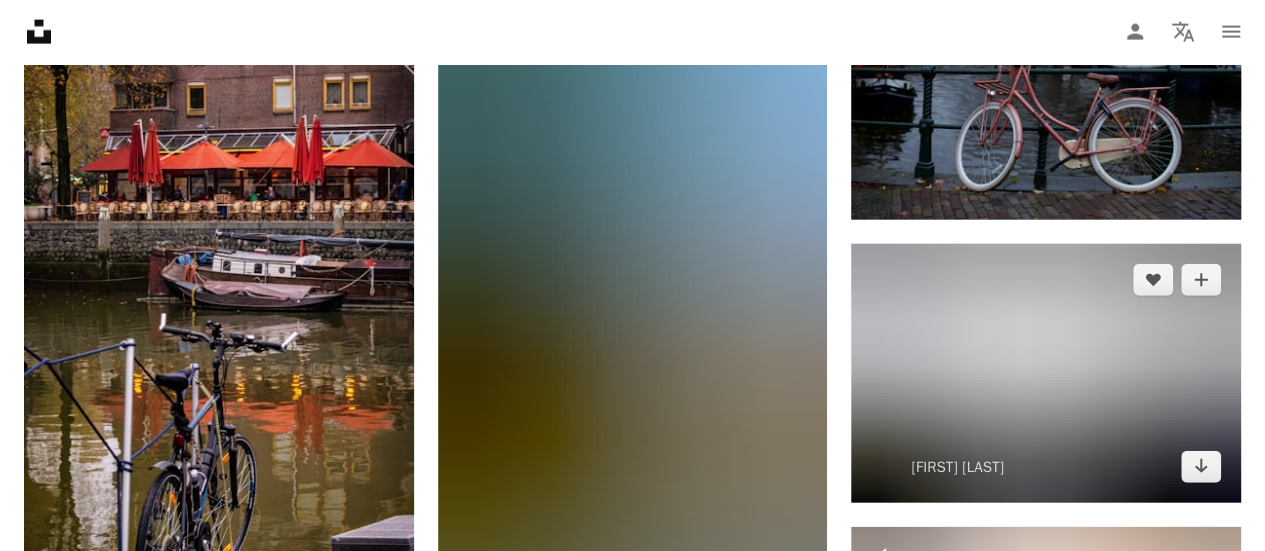scroll, scrollTop: 2115, scrollLeft: 0, axis: vertical 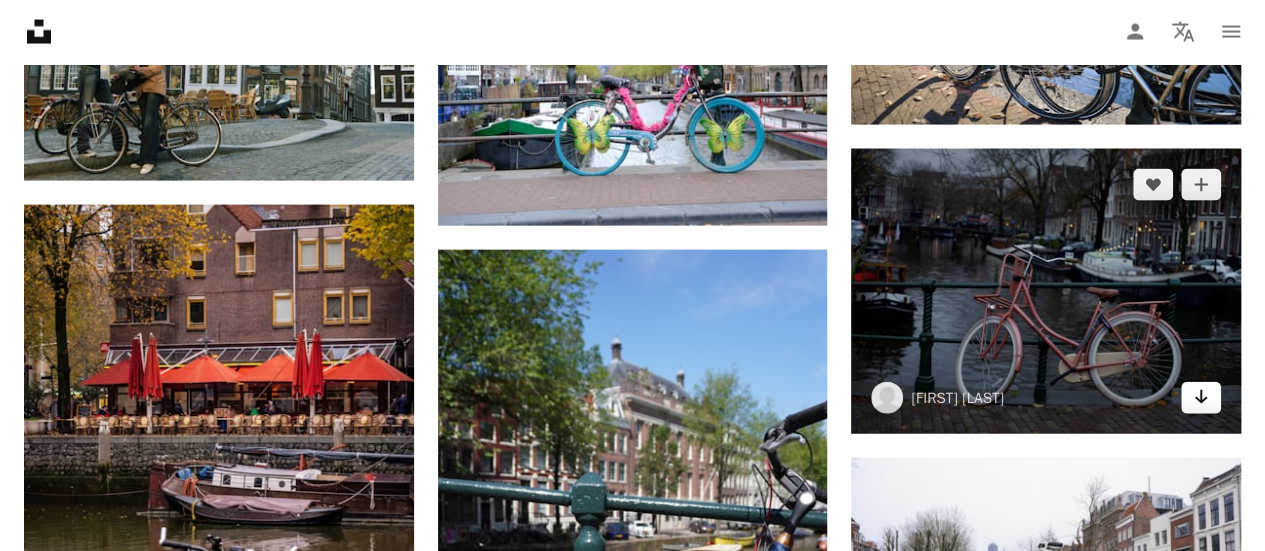 click 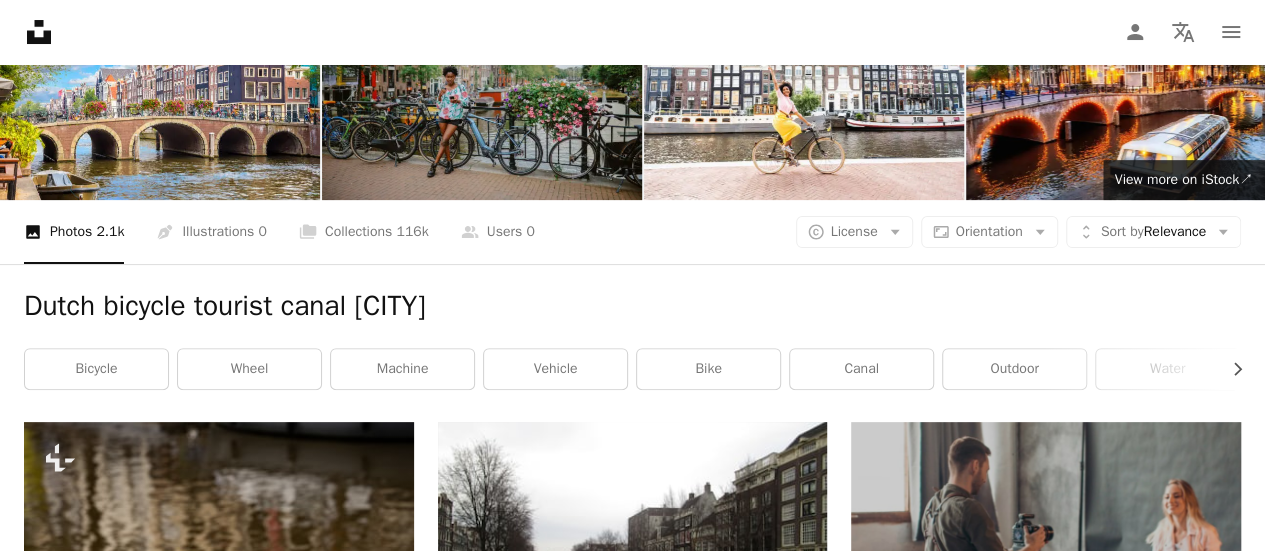 scroll, scrollTop: 0, scrollLeft: 0, axis: both 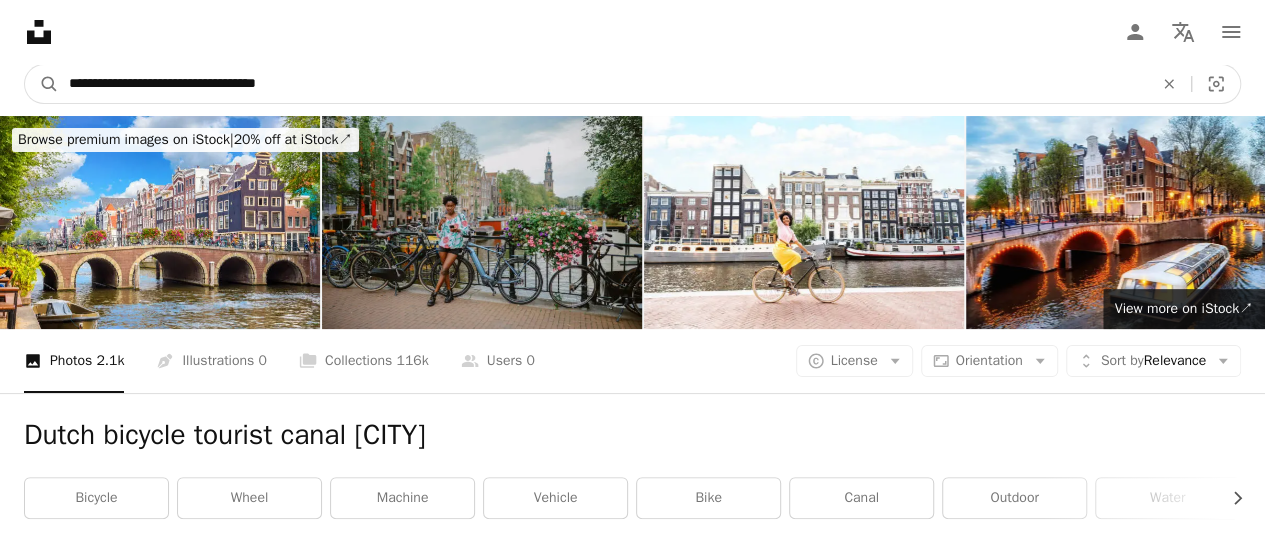 click on "**********" at bounding box center [603, 84] 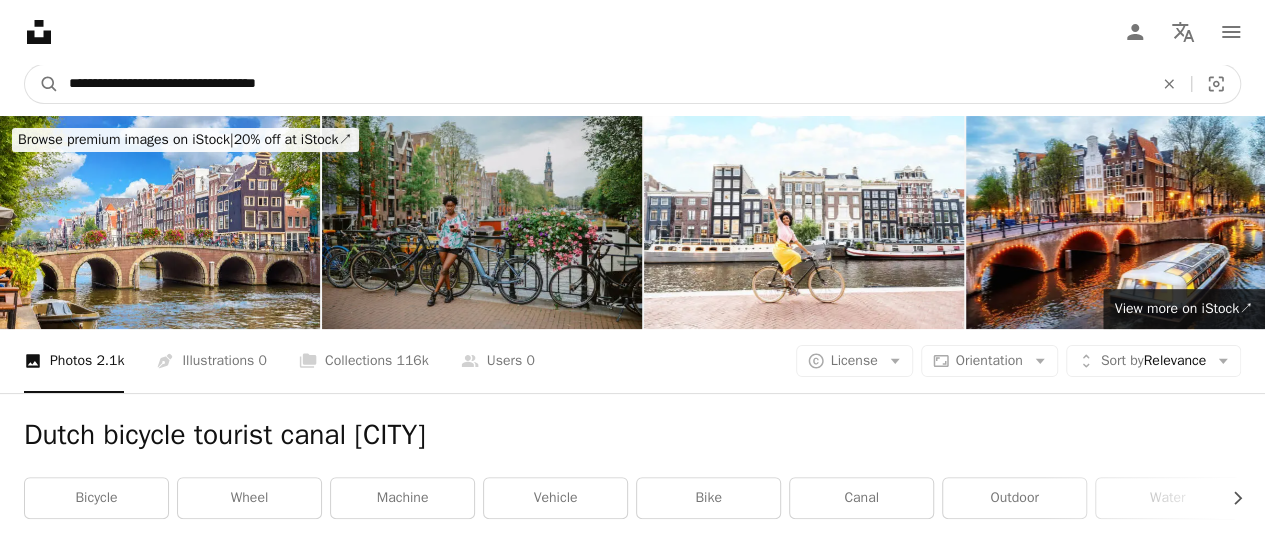 drag, startPoint x: 419, startPoint y: 93, endPoint x: 71, endPoint y: 85, distance: 348.09195 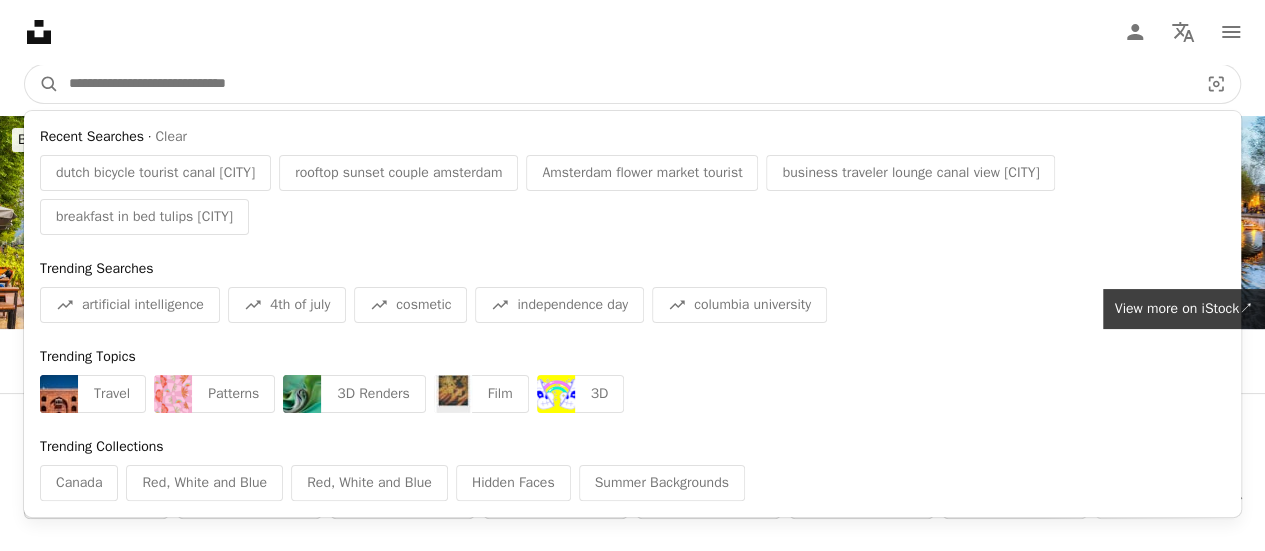 paste on "**********" 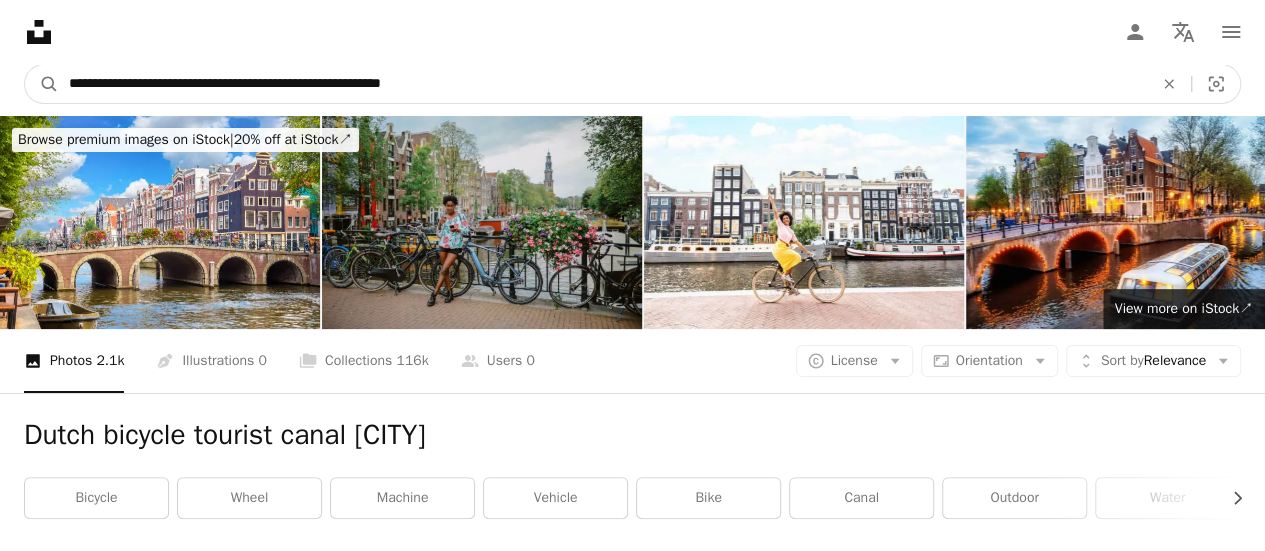 type on "**********" 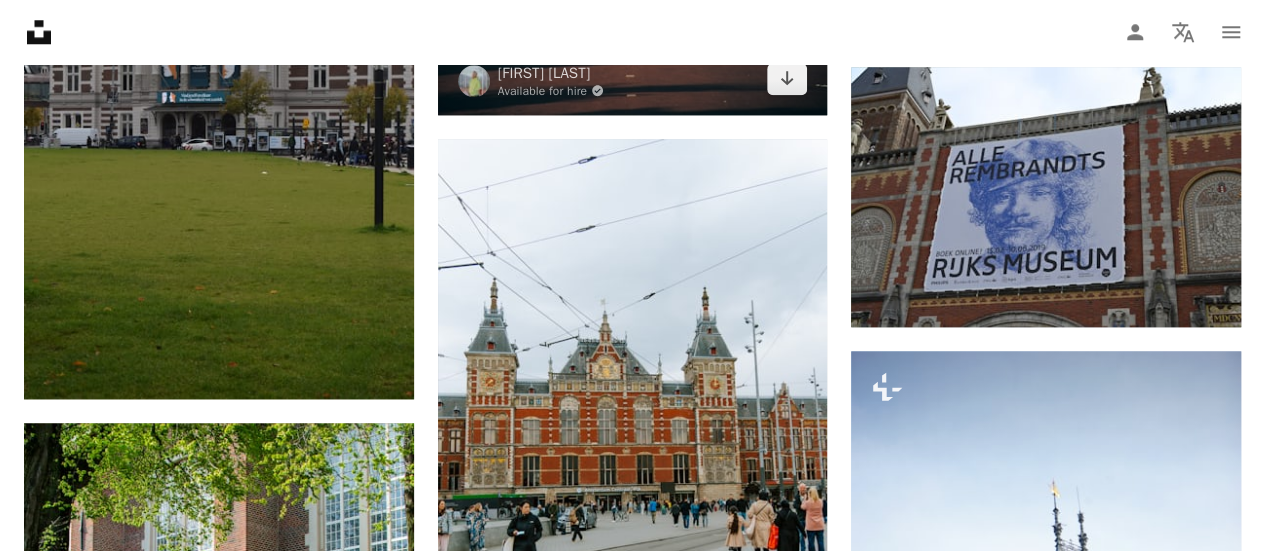 scroll, scrollTop: 1034, scrollLeft: 0, axis: vertical 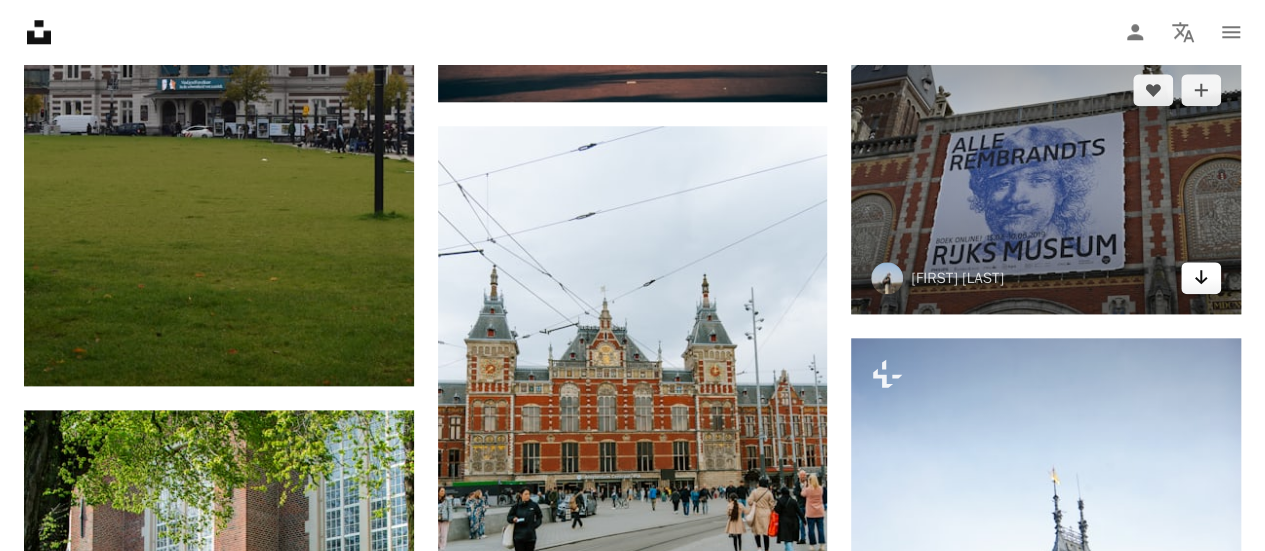 click 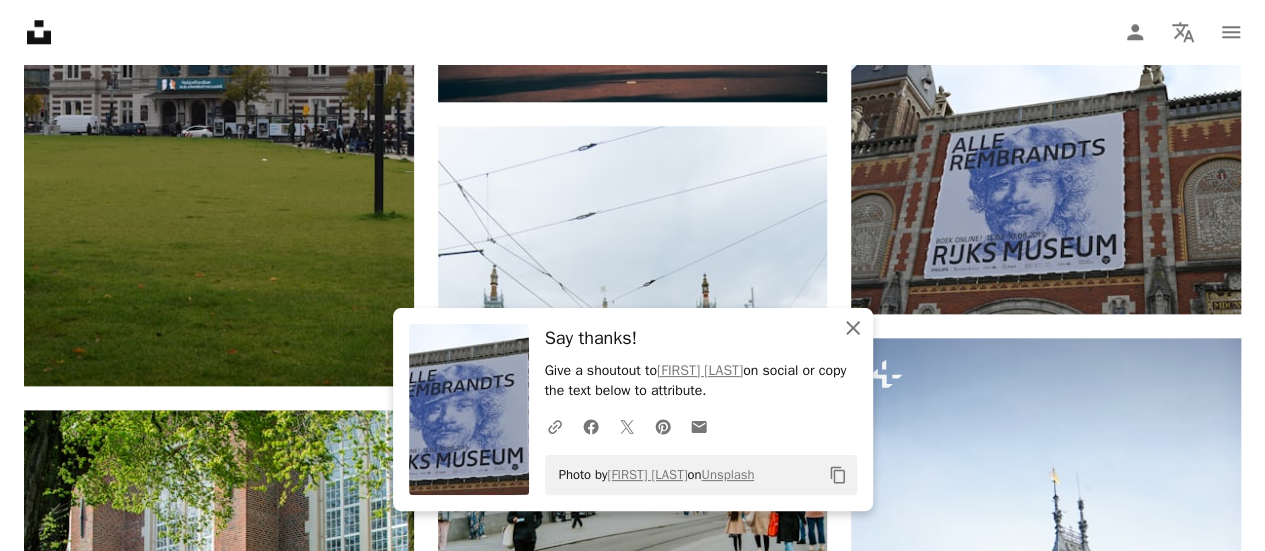 click 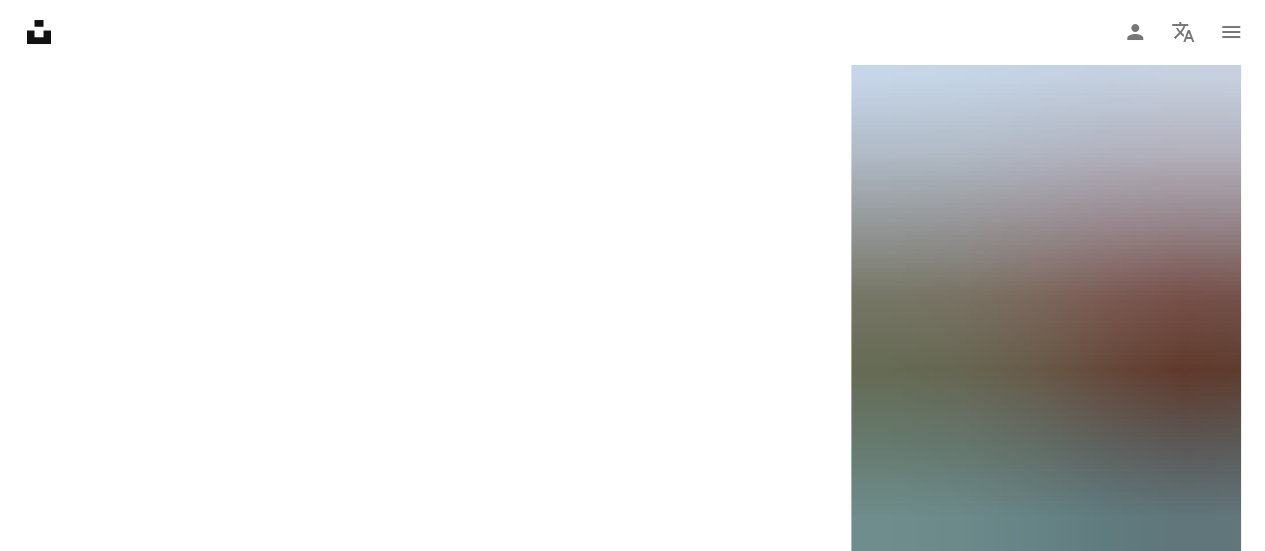 scroll, scrollTop: 3891, scrollLeft: 0, axis: vertical 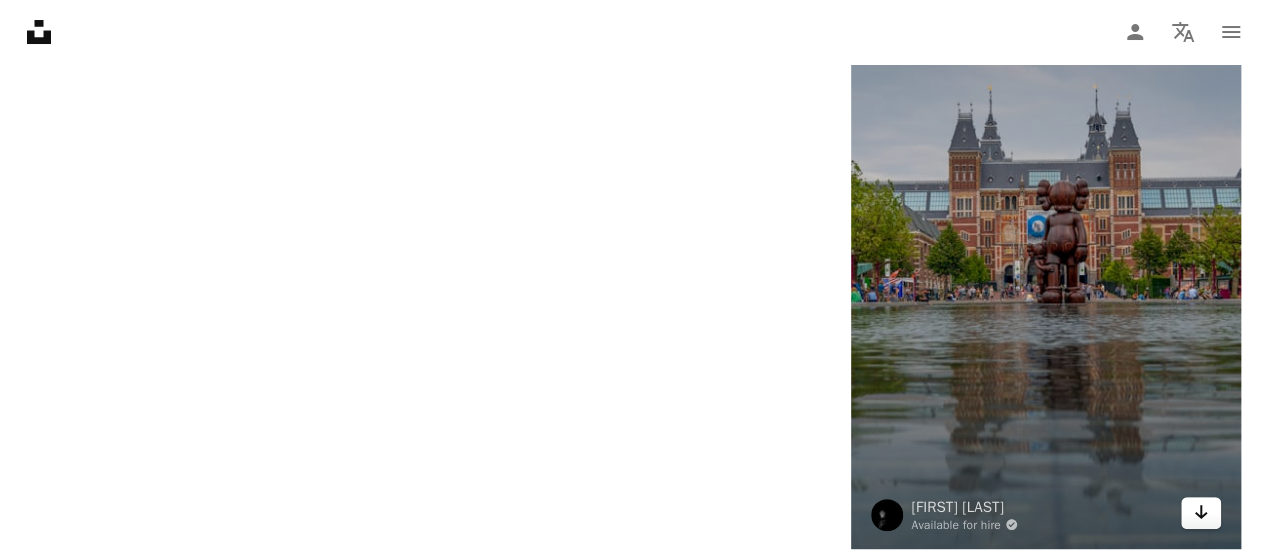 click on "Arrow pointing down" 